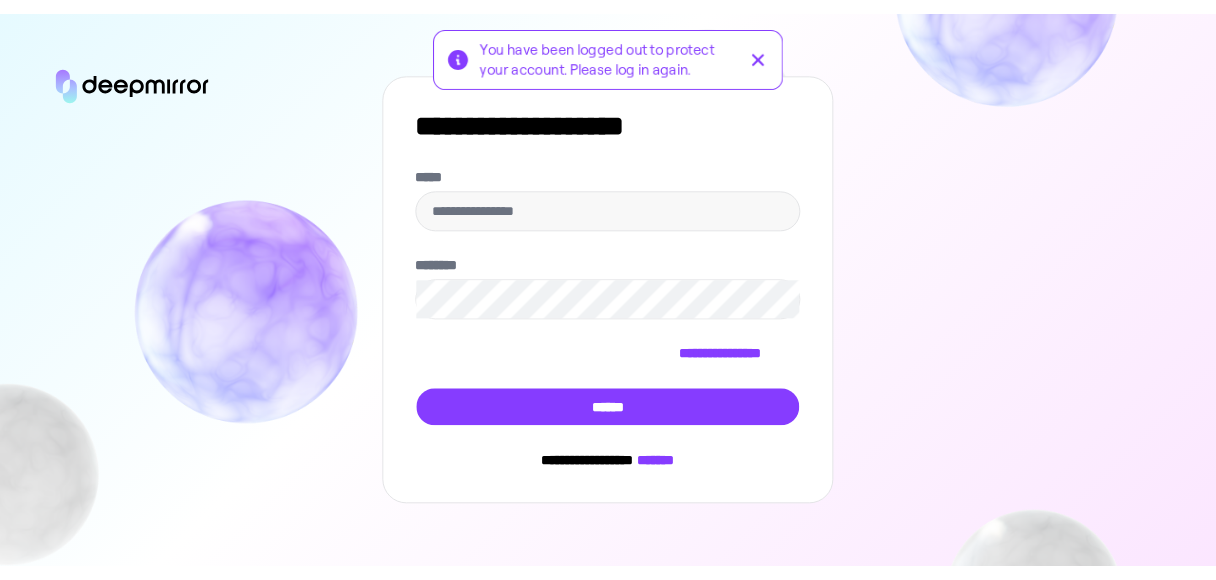 scroll, scrollTop: 0, scrollLeft: 0, axis: both 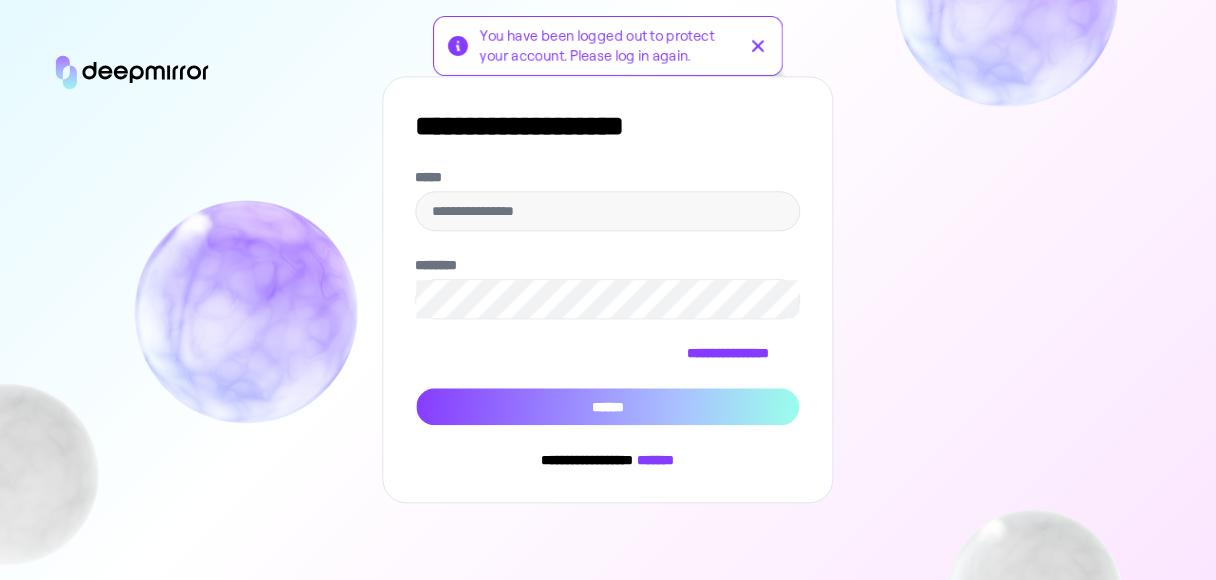 type on "**********" 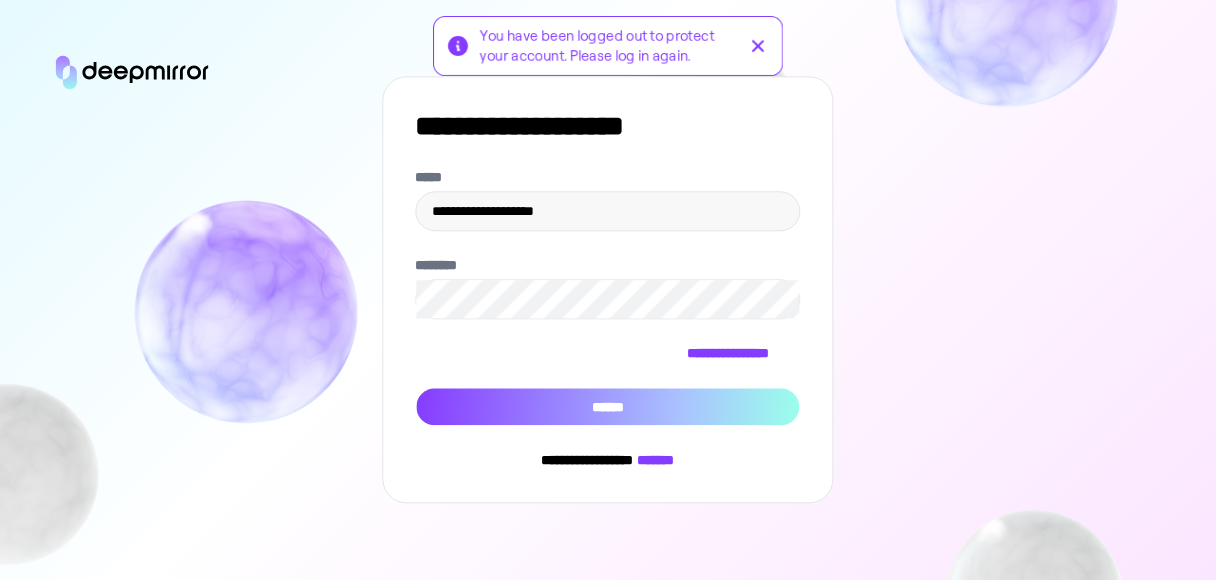 click on "******" at bounding box center [607, 406] 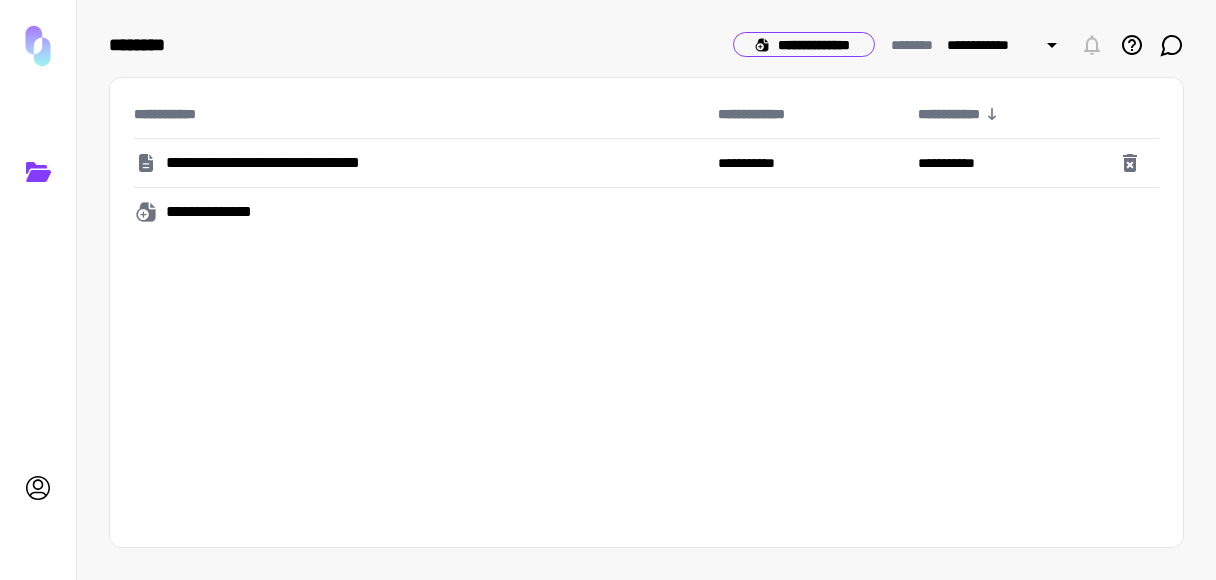 click on "**********" at bounding box center [804, 44] 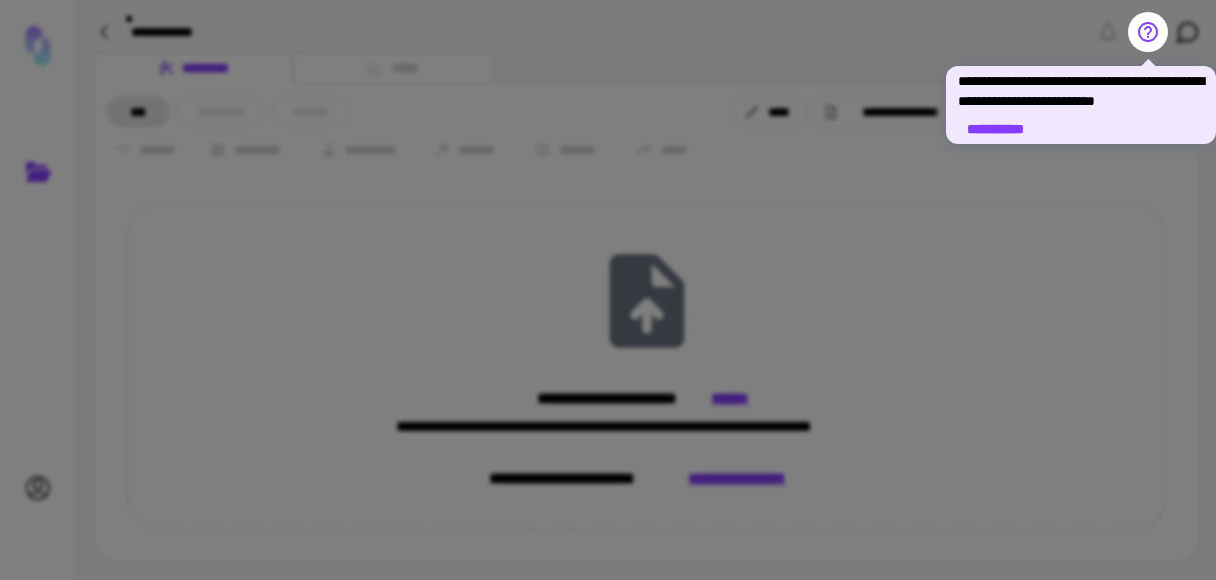 click on "**********" at bounding box center (995, 129) 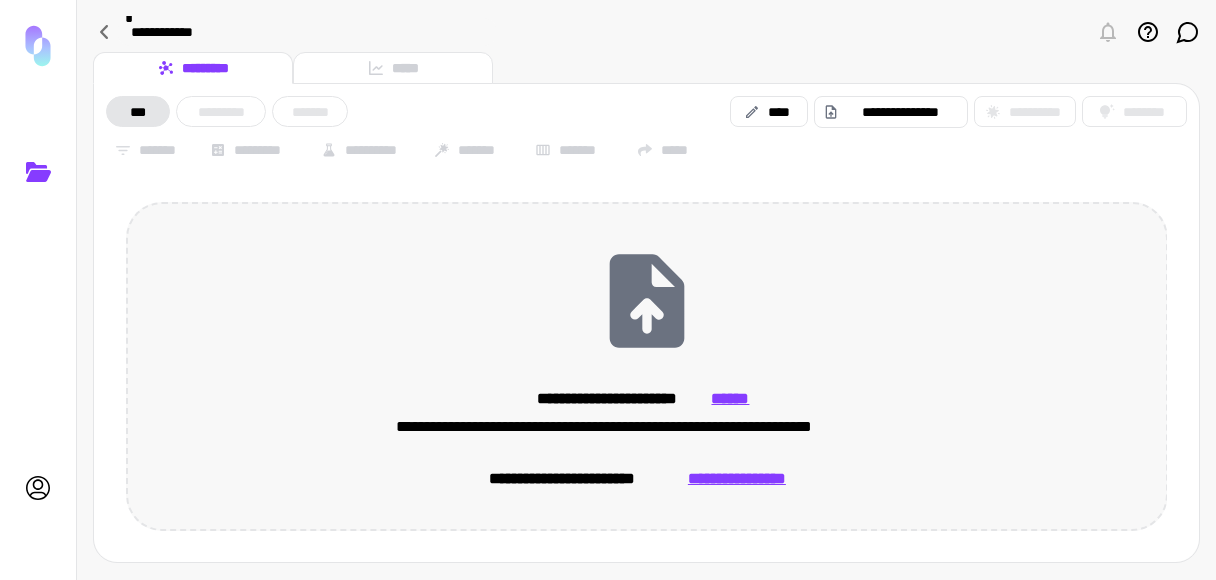 click on "******" at bounding box center [731, 399] 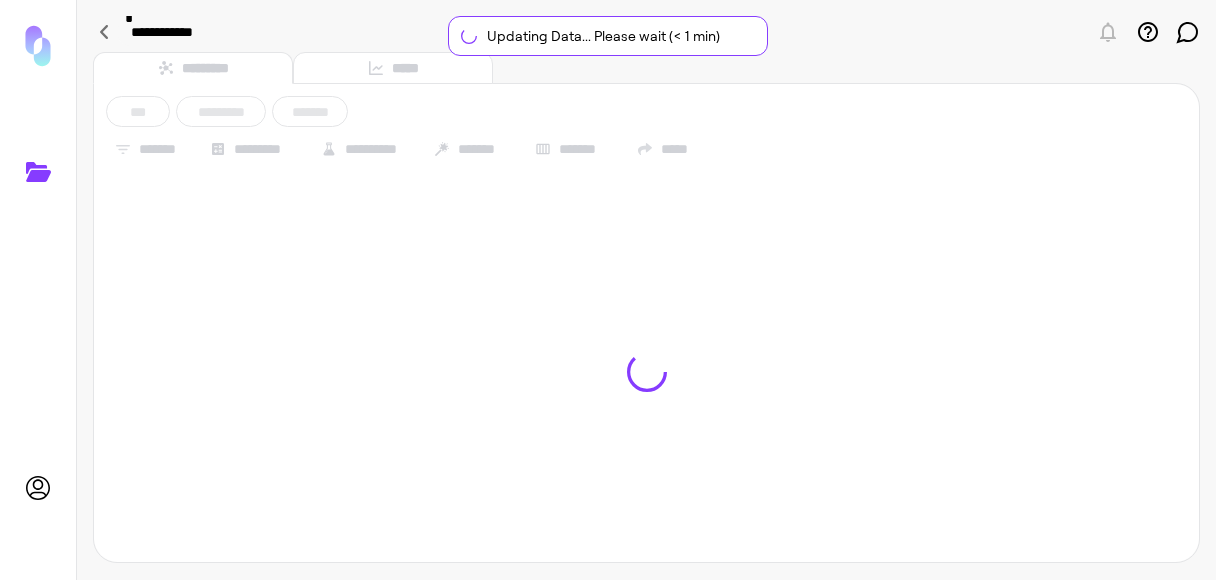 type on "**********" 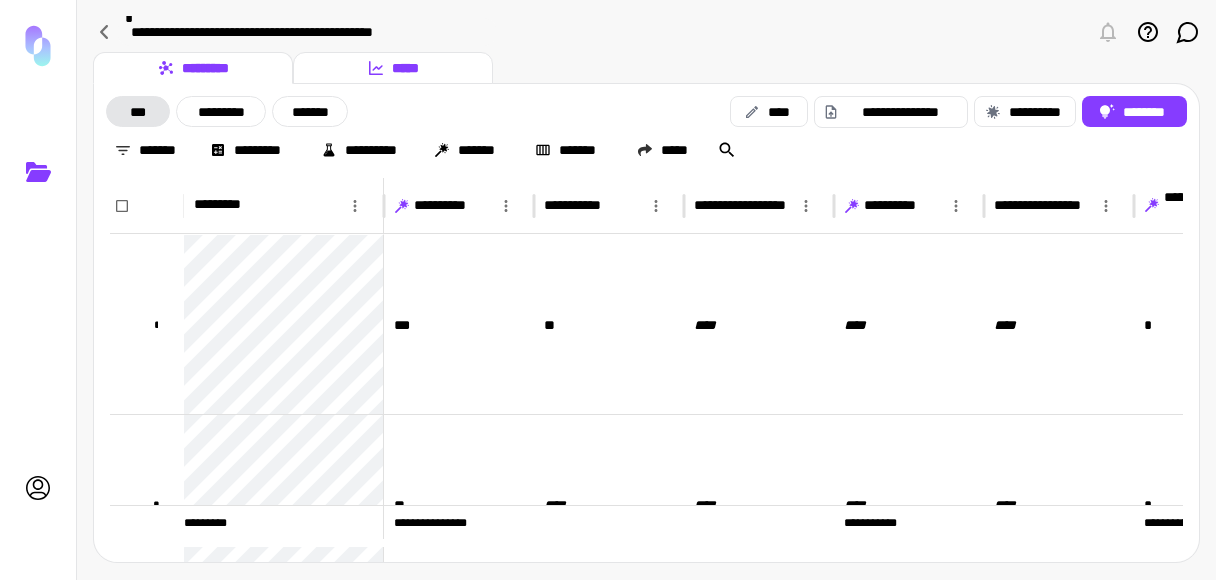 click on "*****" at bounding box center [393, 68] 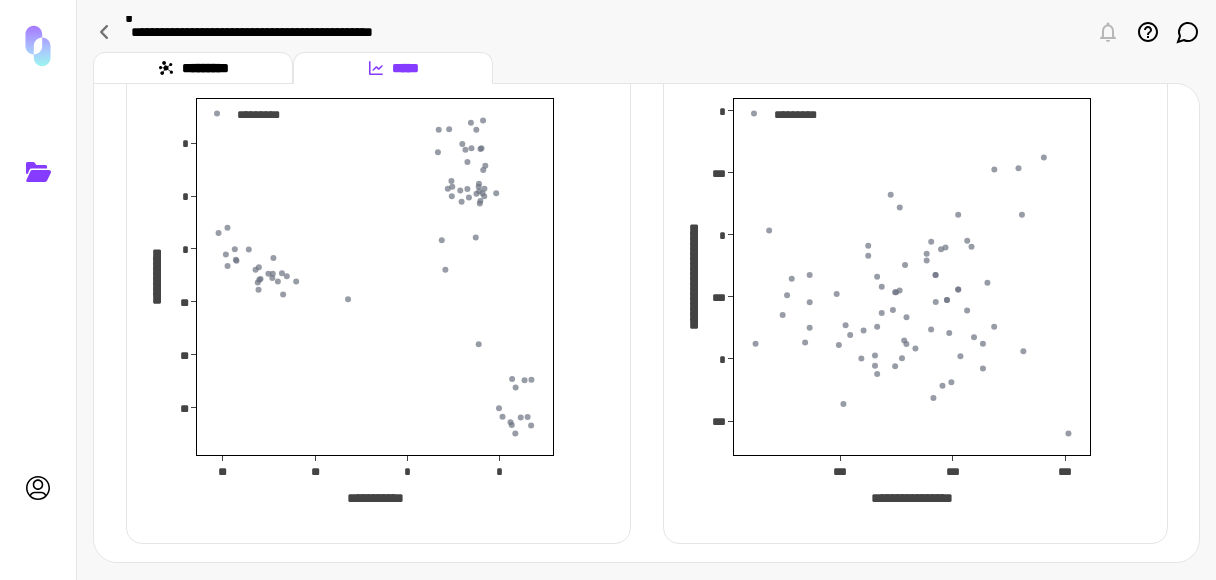 scroll, scrollTop: 124, scrollLeft: 0, axis: vertical 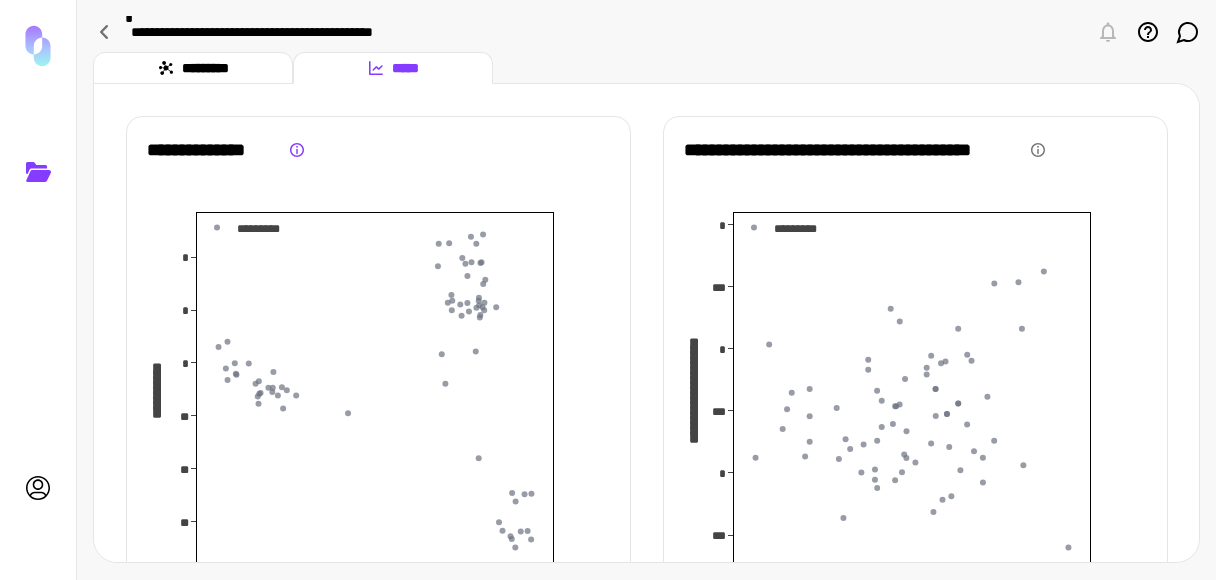 click 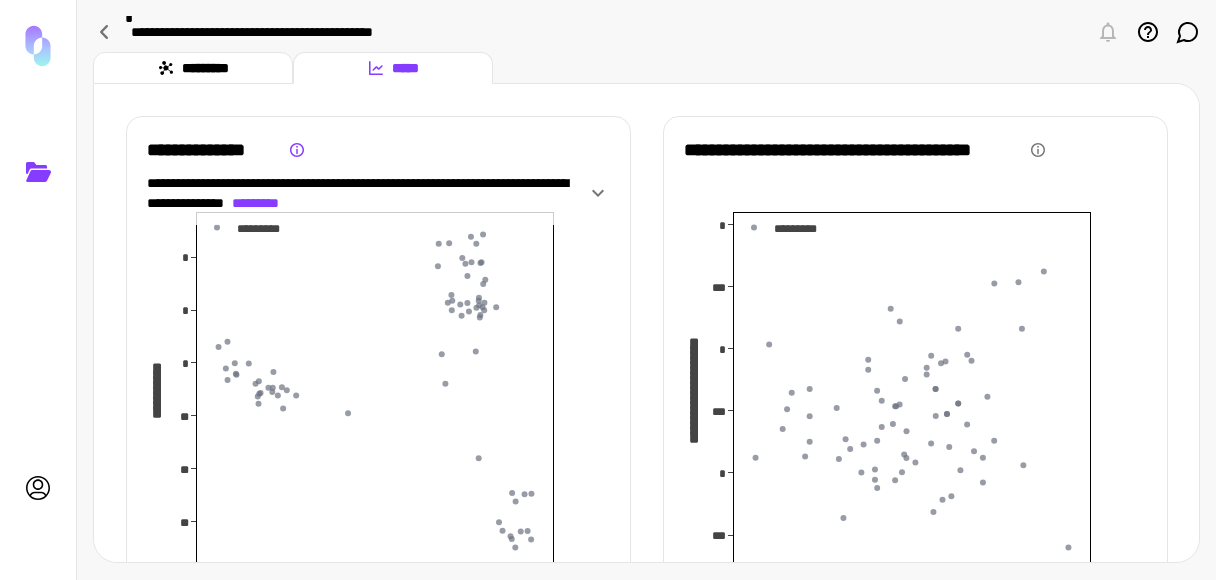 click on "**********" at bounding box center [378, 150] 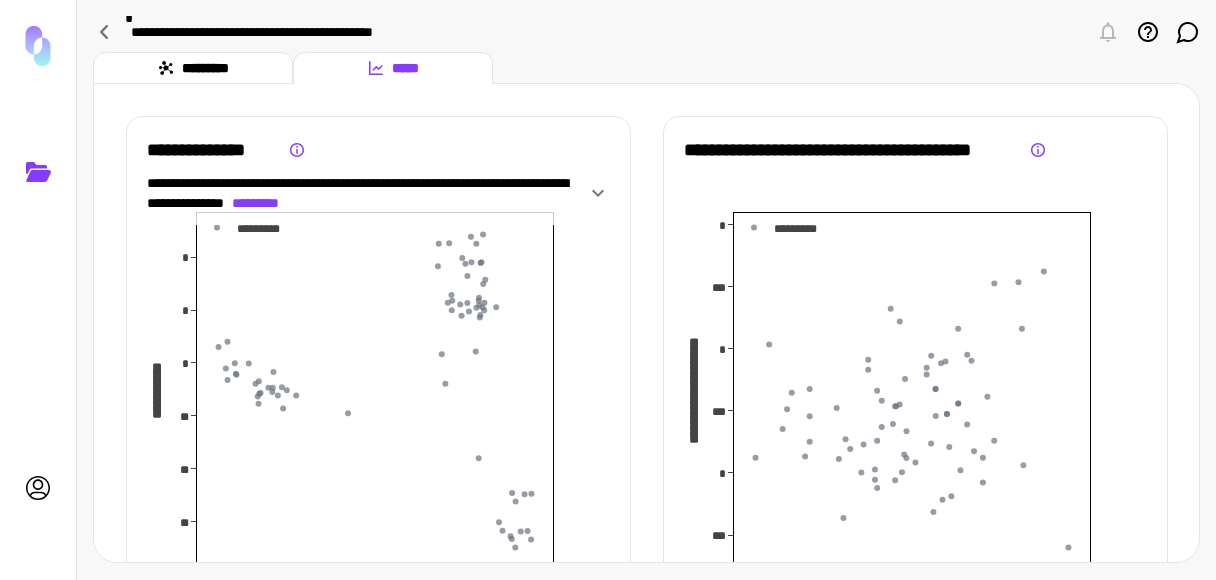 click 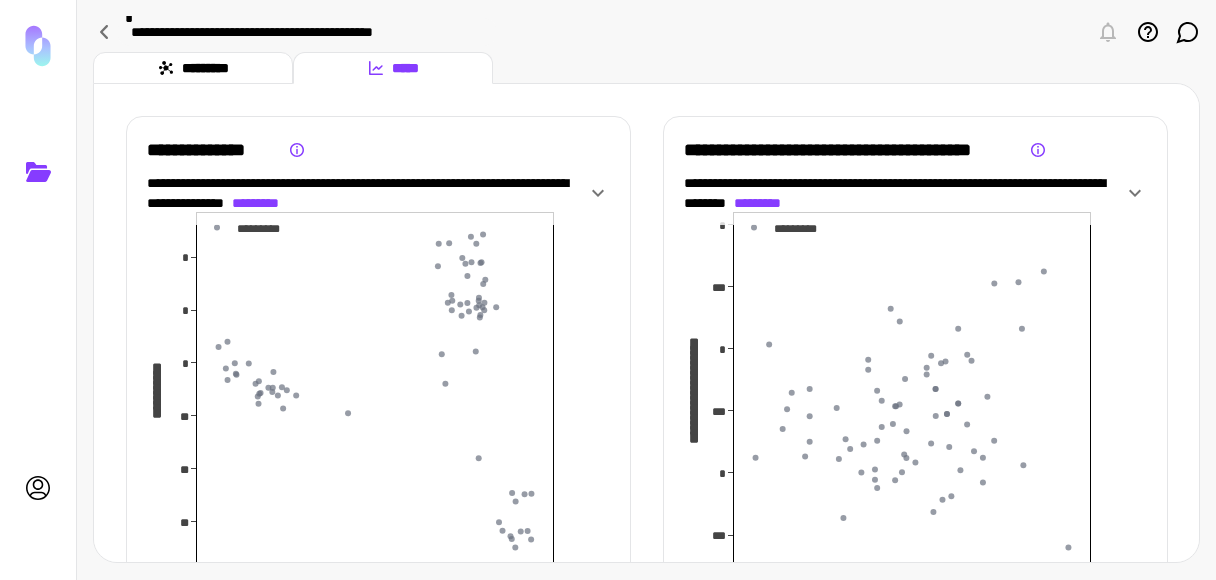 click 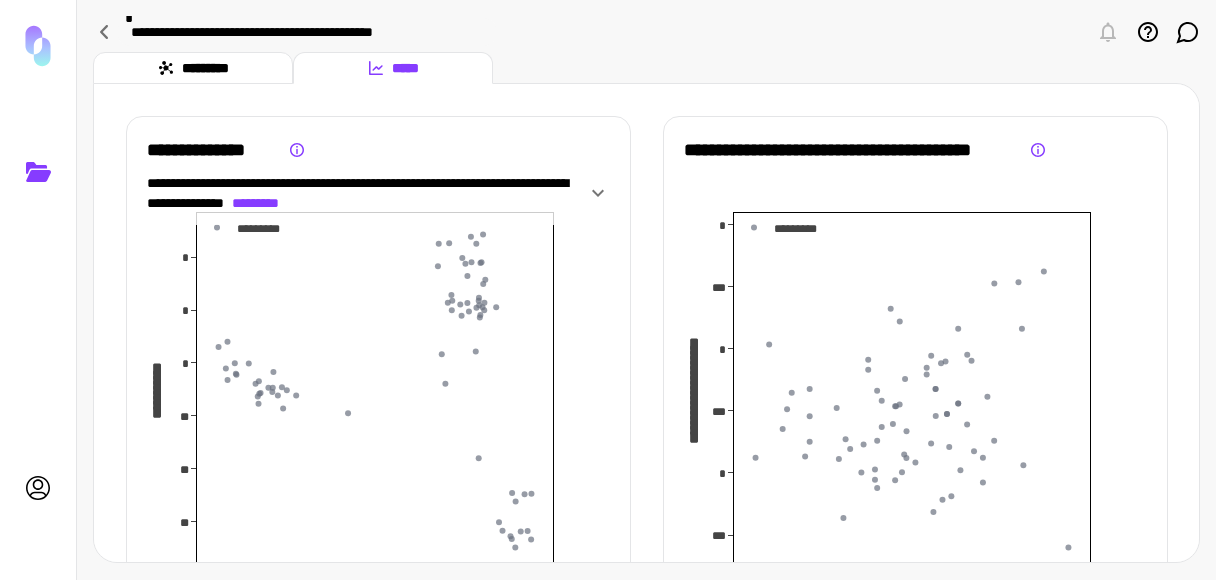 click 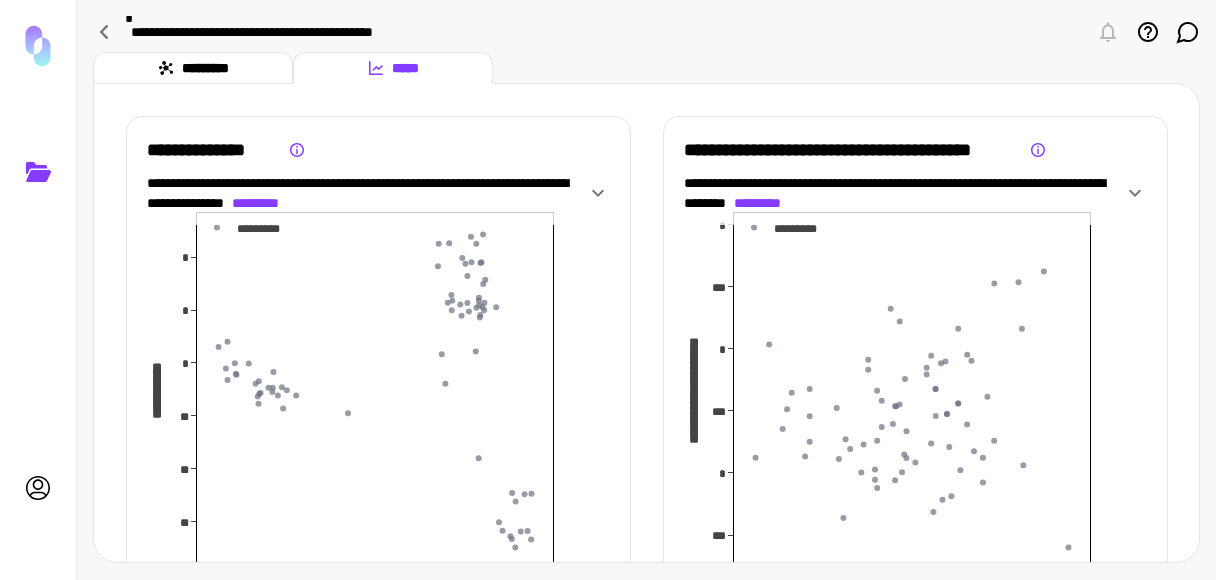 click 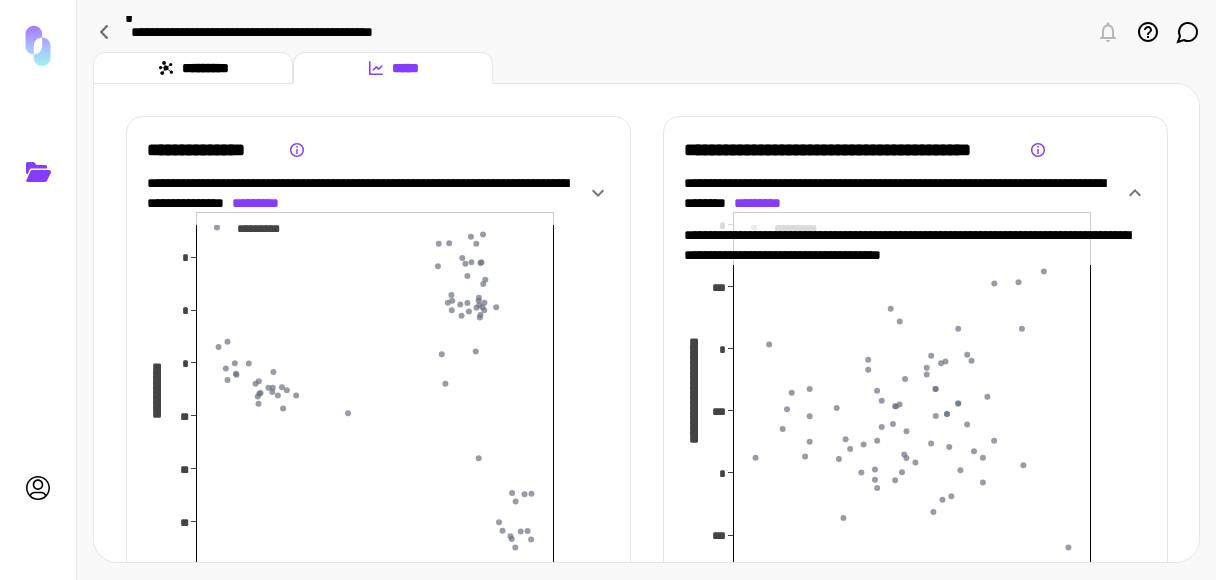 click on "**********" at bounding box center [915, 150] 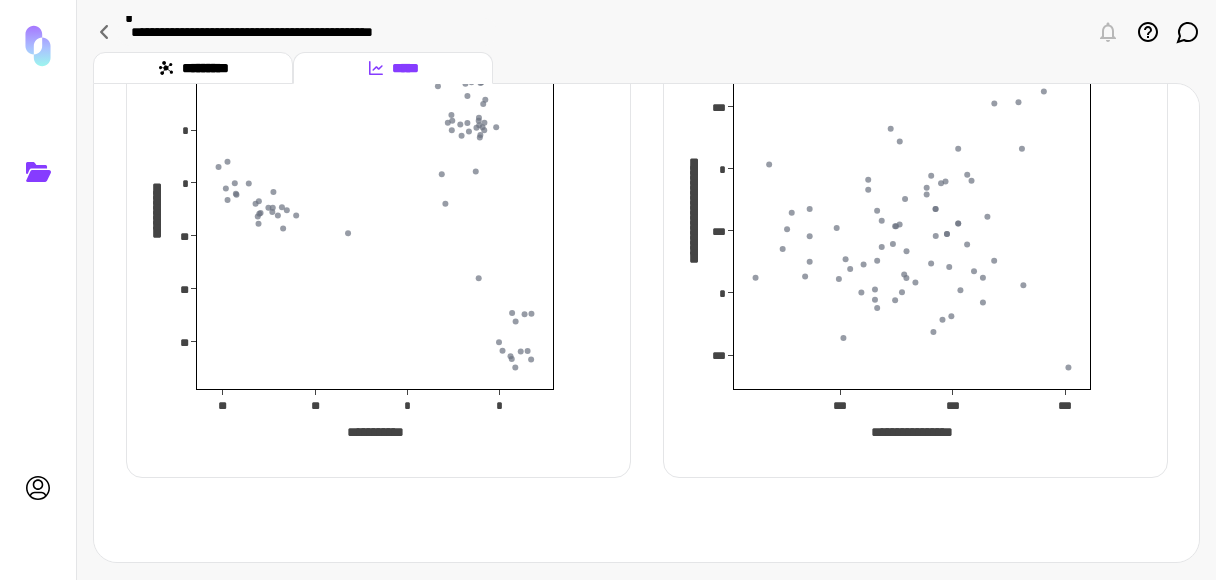 scroll, scrollTop: 185, scrollLeft: 0, axis: vertical 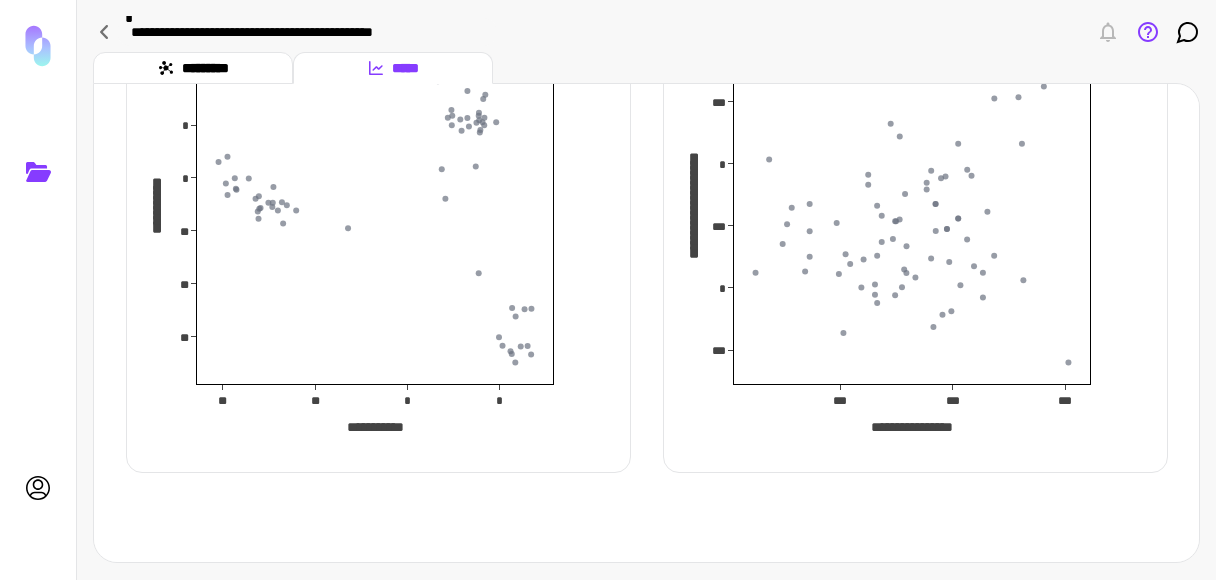 click 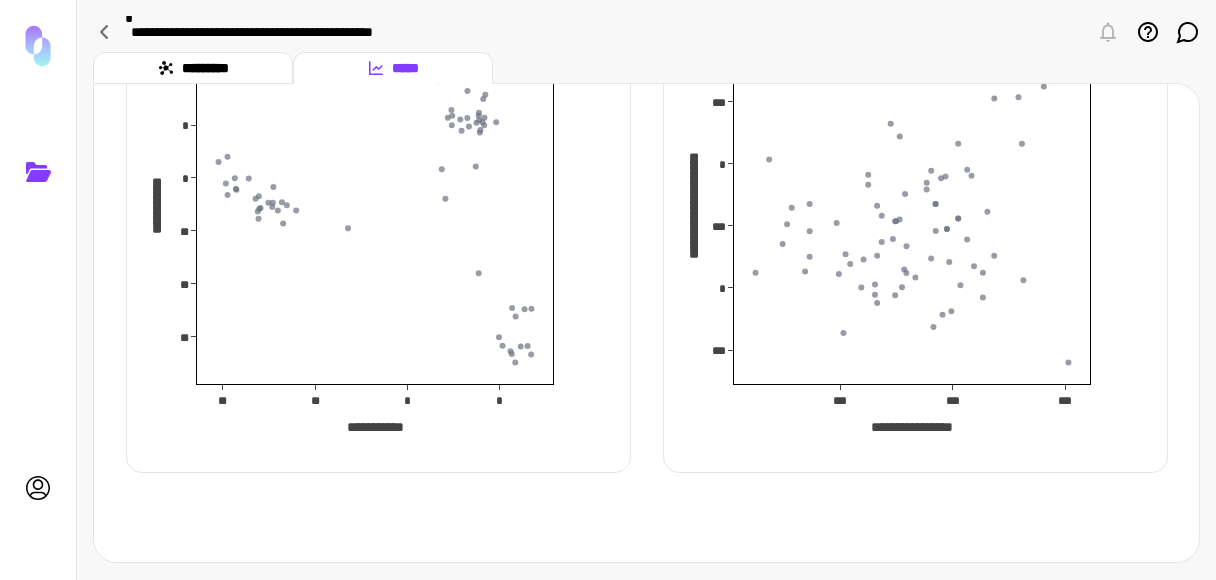 click on "*****" at bounding box center (393, 68) 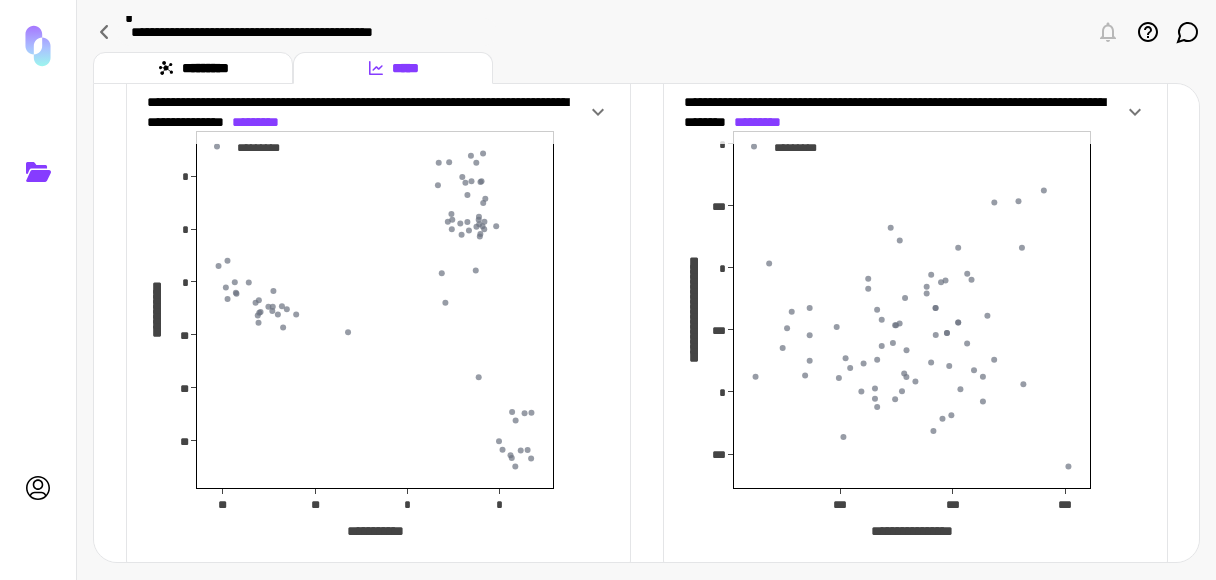 scroll, scrollTop: 80, scrollLeft: 0, axis: vertical 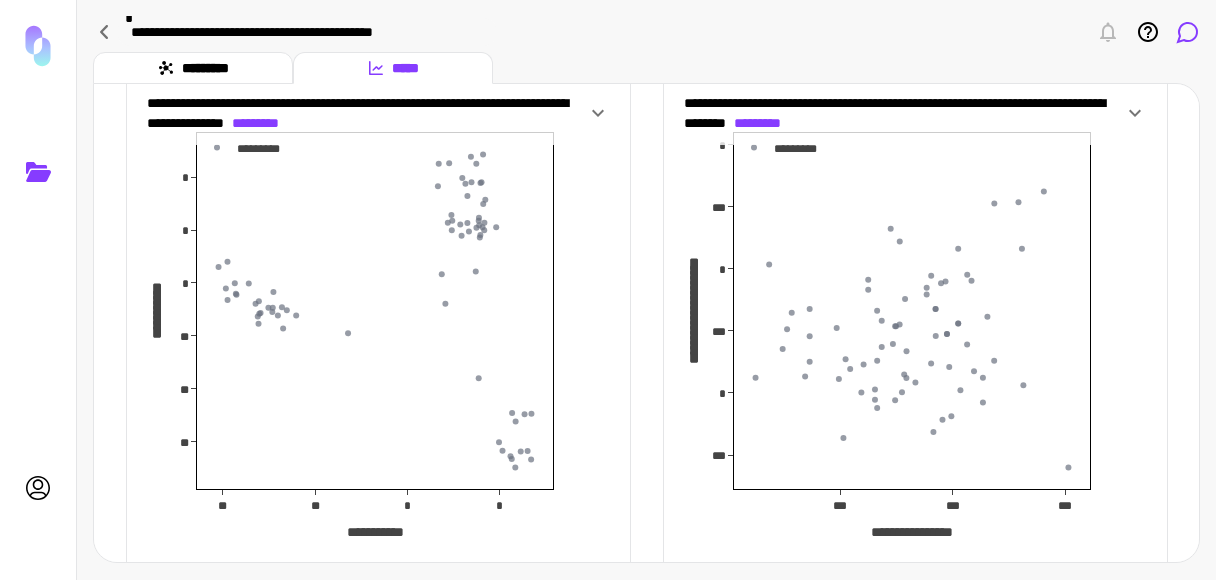 click 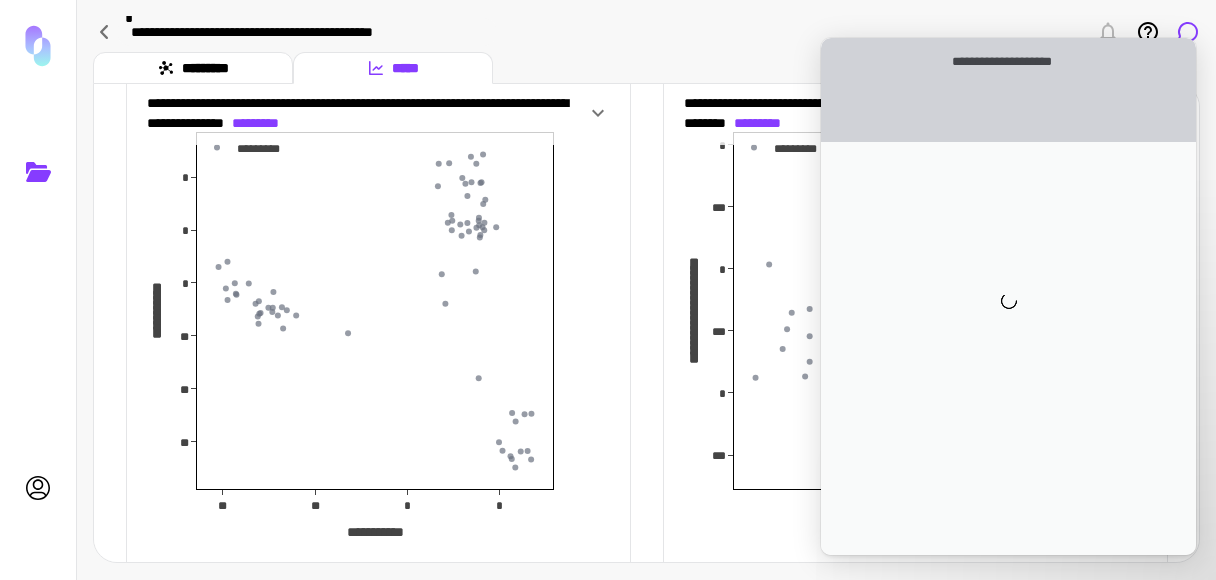 scroll, scrollTop: 0, scrollLeft: 0, axis: both 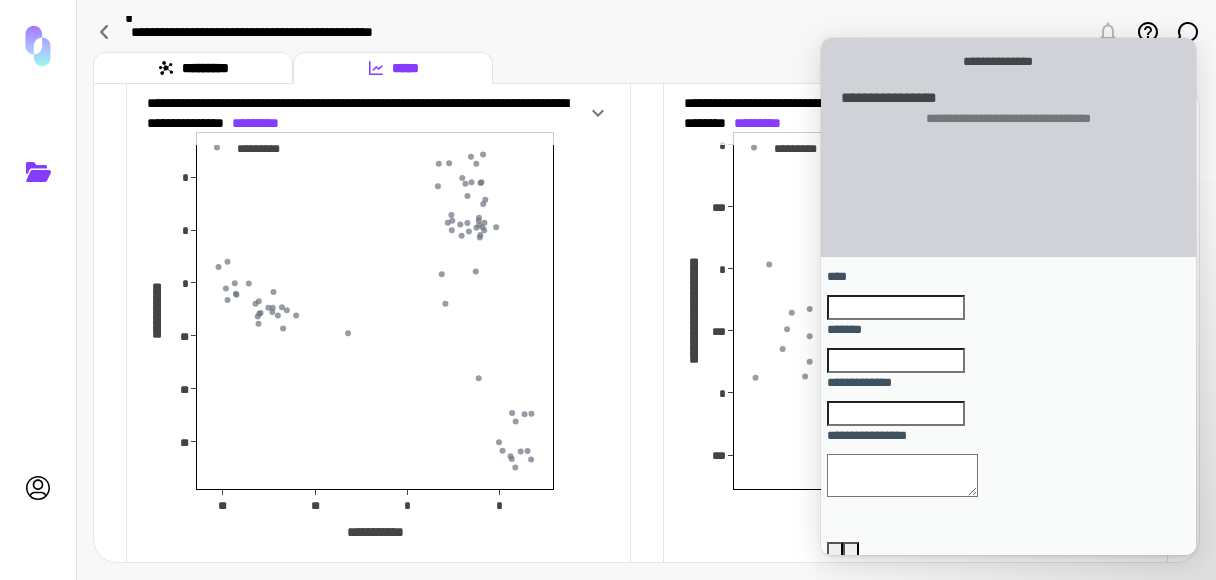 click on "**********" at bounding box center (646, 32) 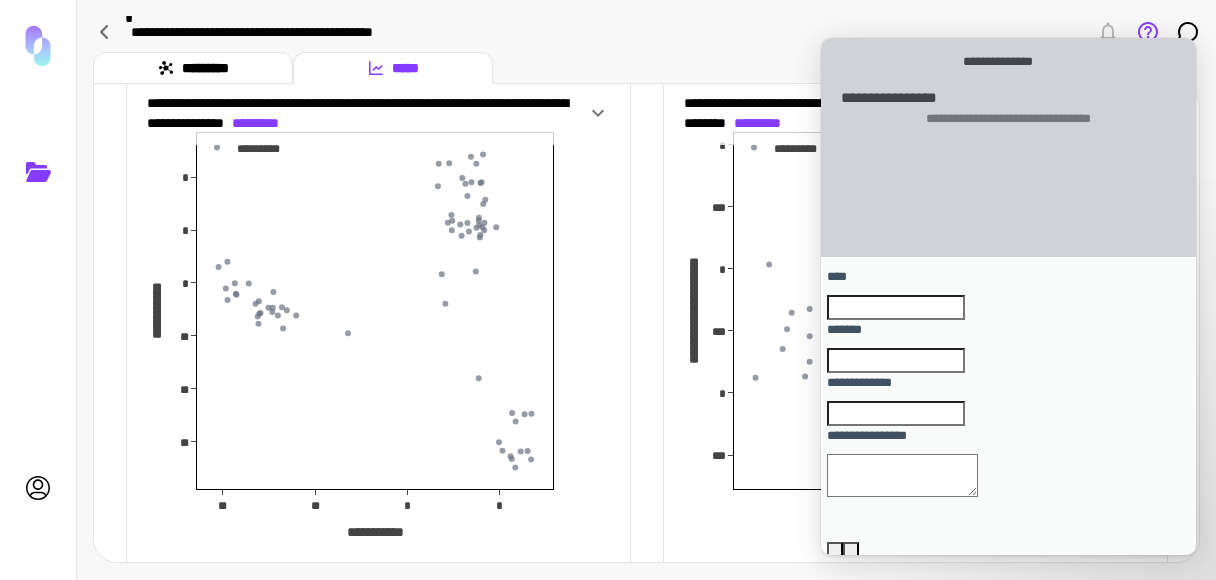 click 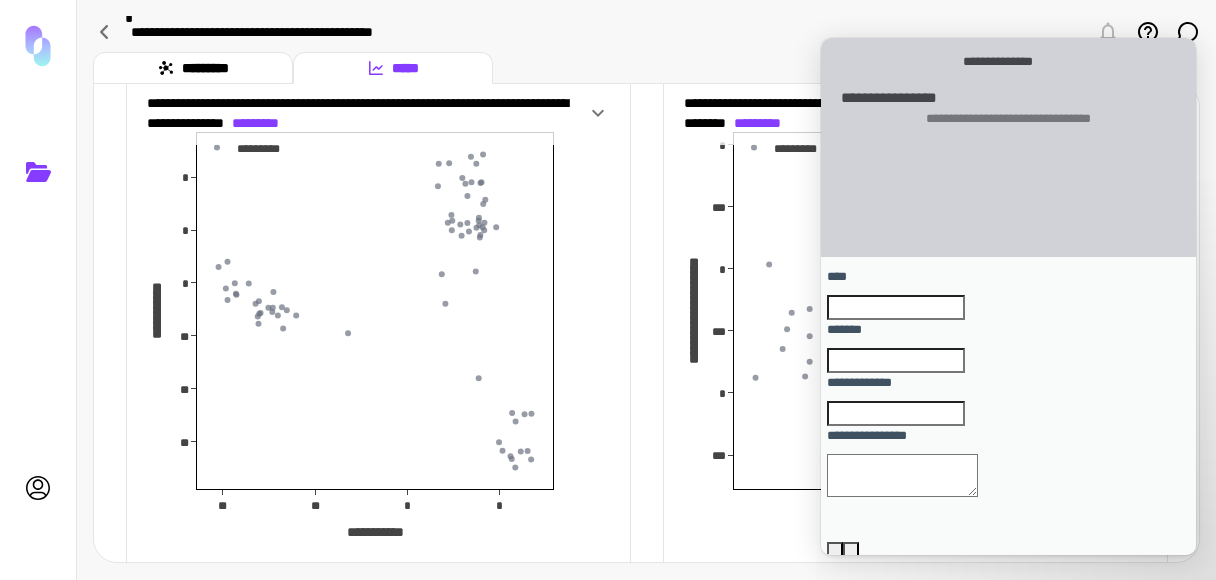 click on "**********" at bounding box center [646, 32] 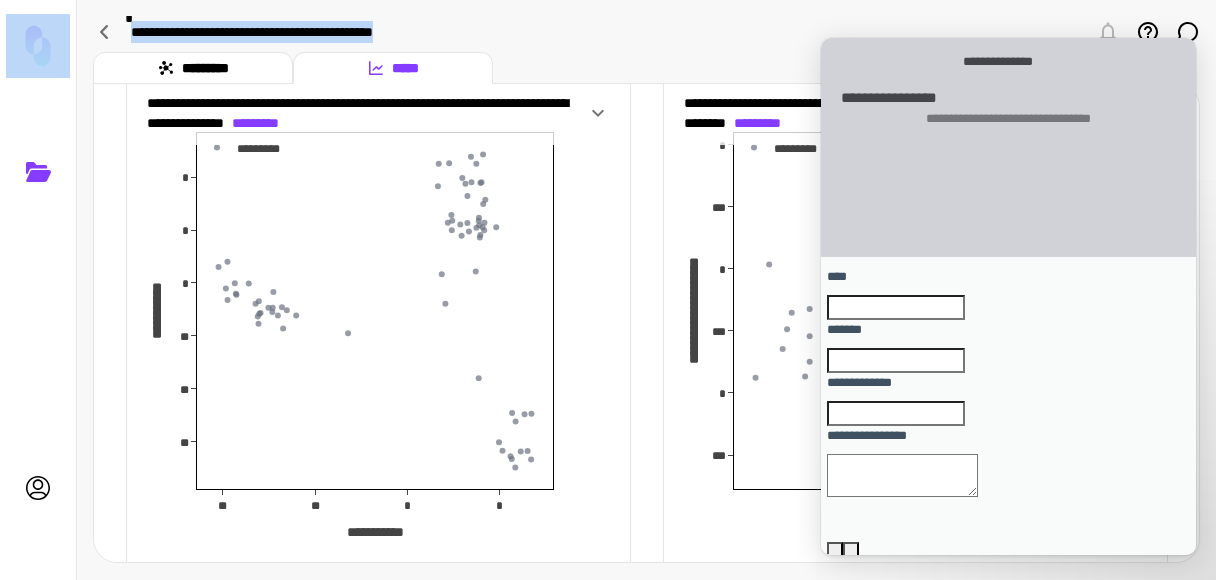 click on "**********" at bounding box center (646, 32) 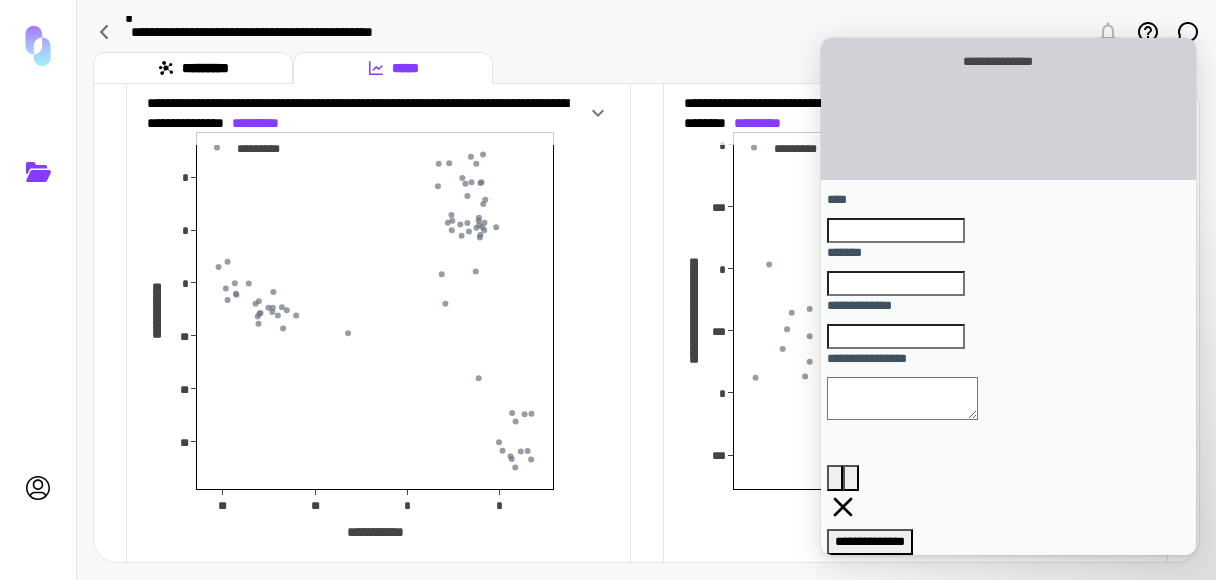 click on "**********" at bounding box center [646, 32] 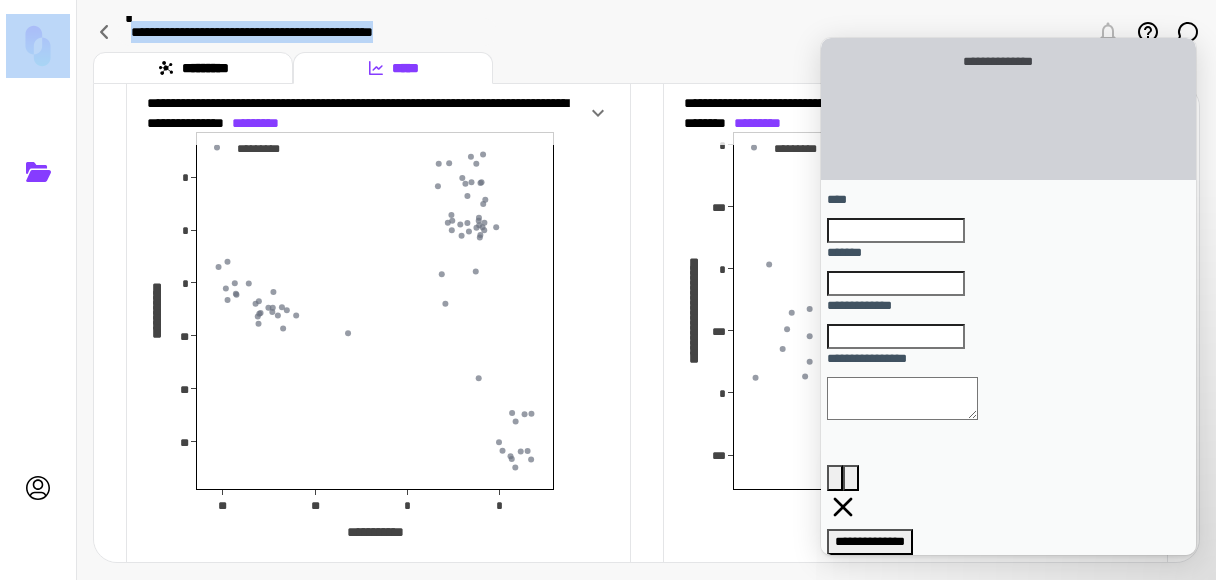click on "**********" at bounding box center [646, 32] 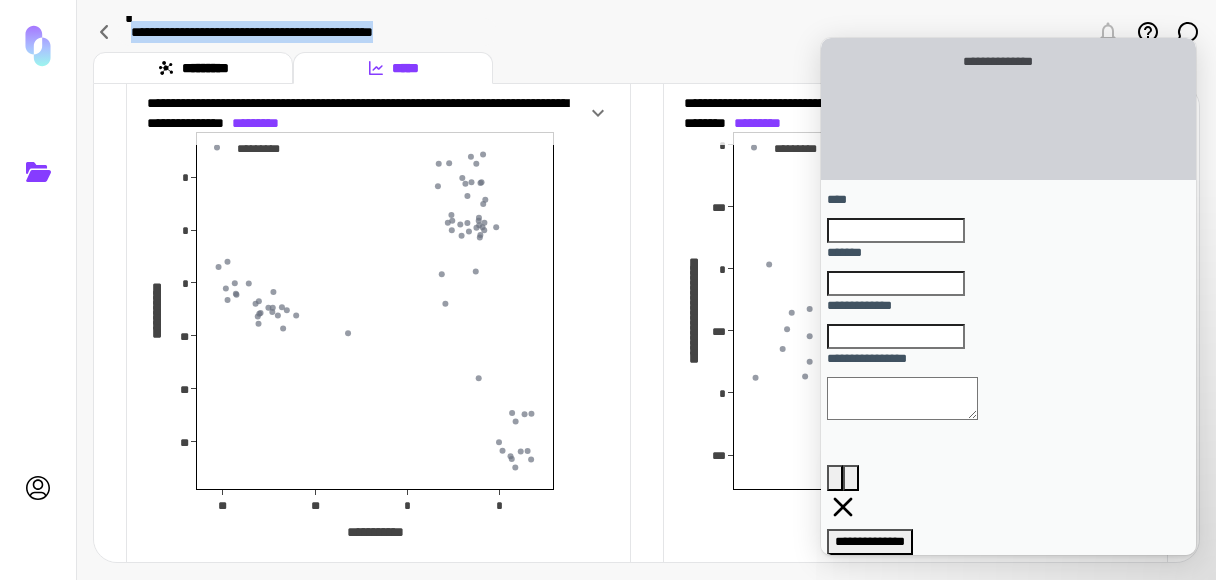 click on "**********" at bounding box center [646, 32] 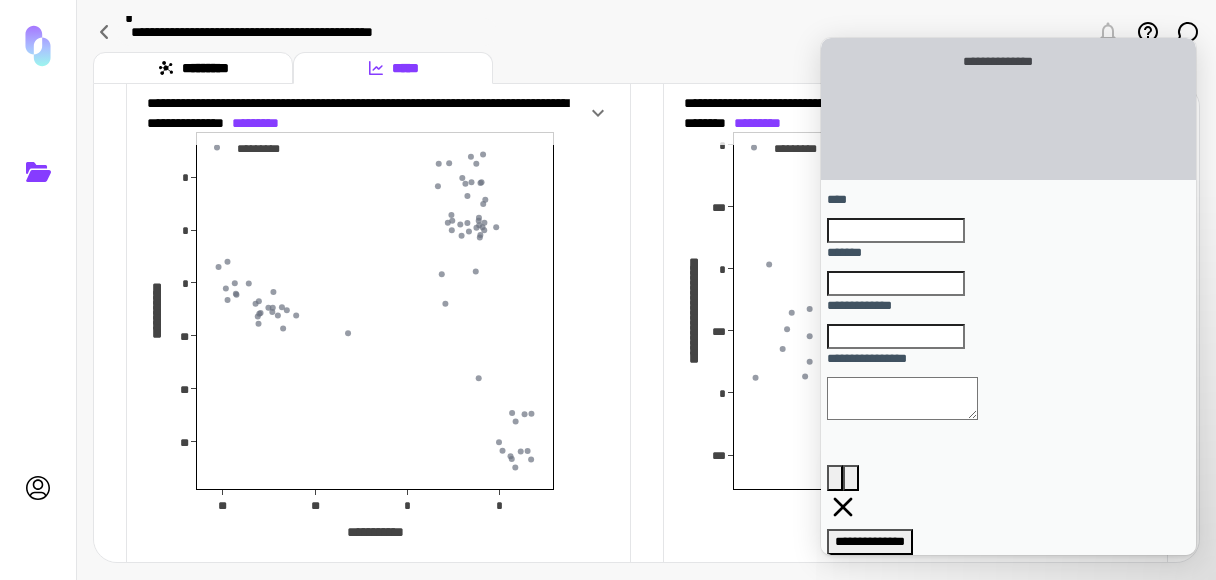 drag, startPoint x: 650, startPoint y: 35, endPoint x: 556, endPoint y: 53, distance: 95.707886 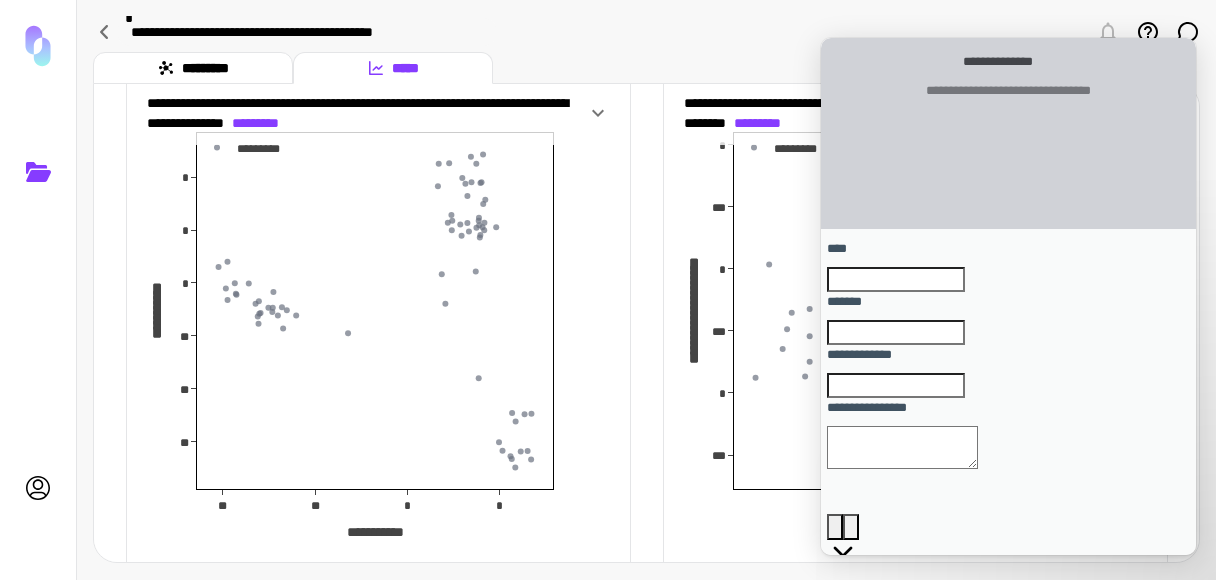 scroll, scrollTop: 0, scrollLeft: 0, axis: both 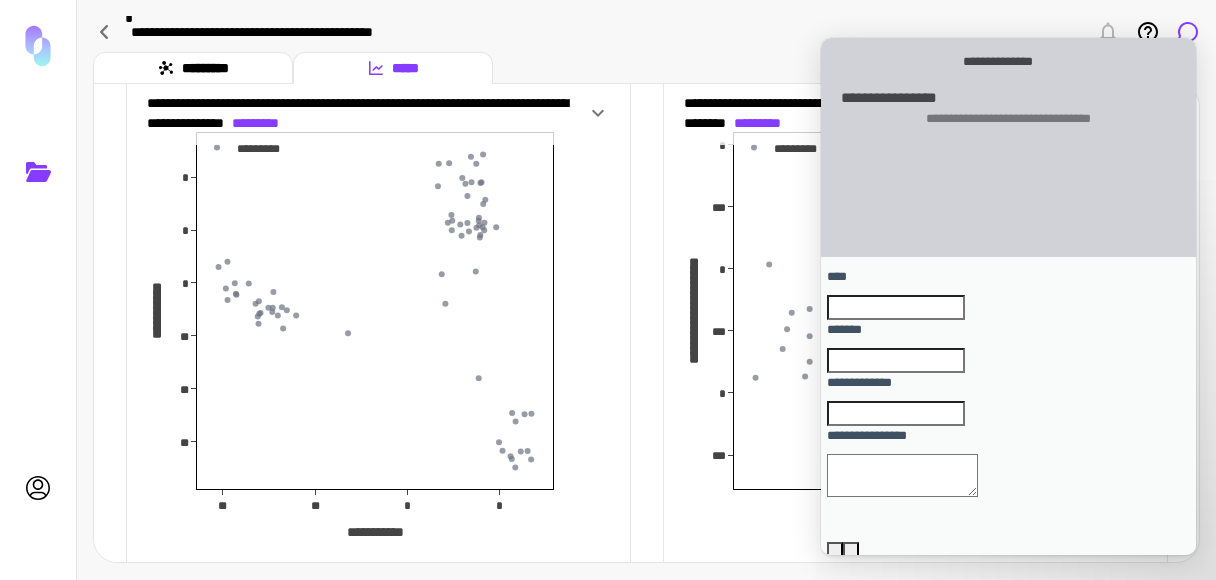 click 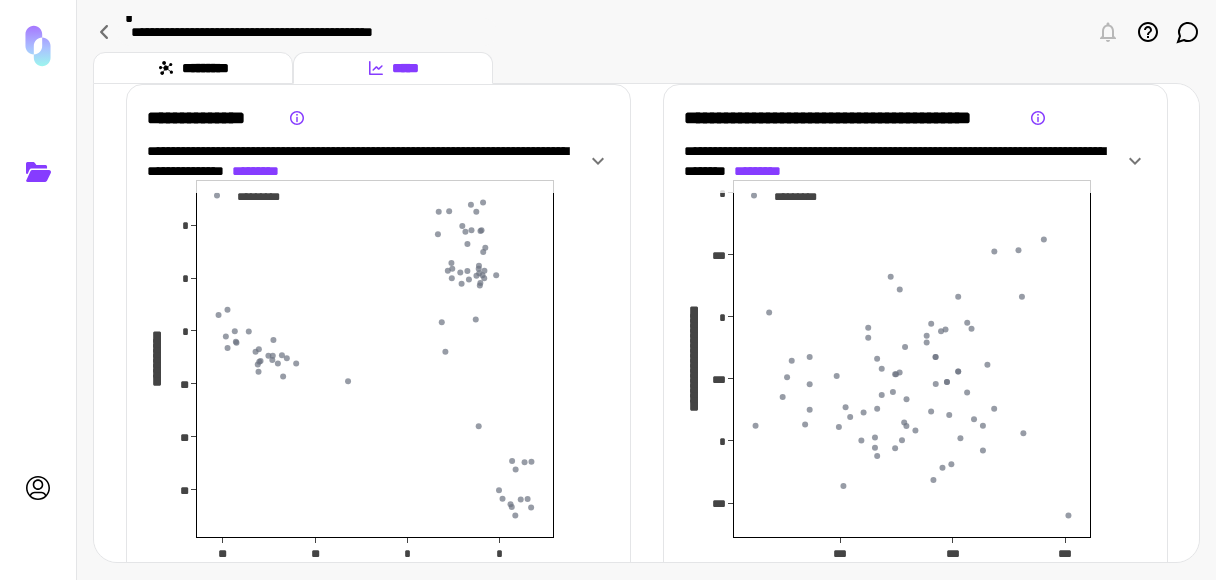 scroll, scrollTop: 0, scrollLeft: 0, axis: both 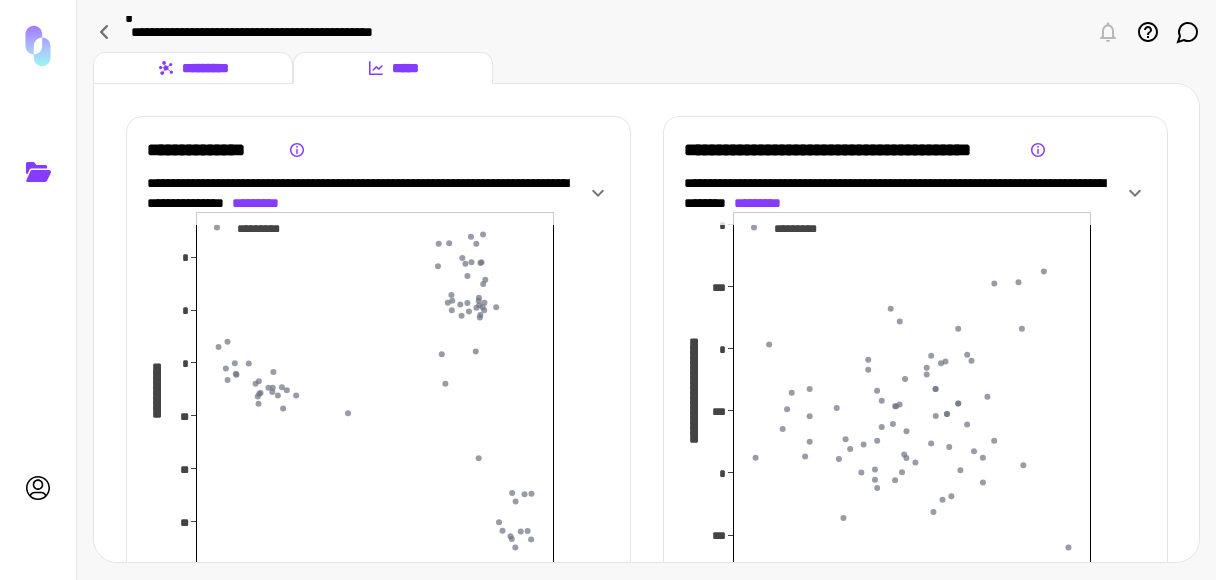 click on "*********" at bounding box center [193, 68] 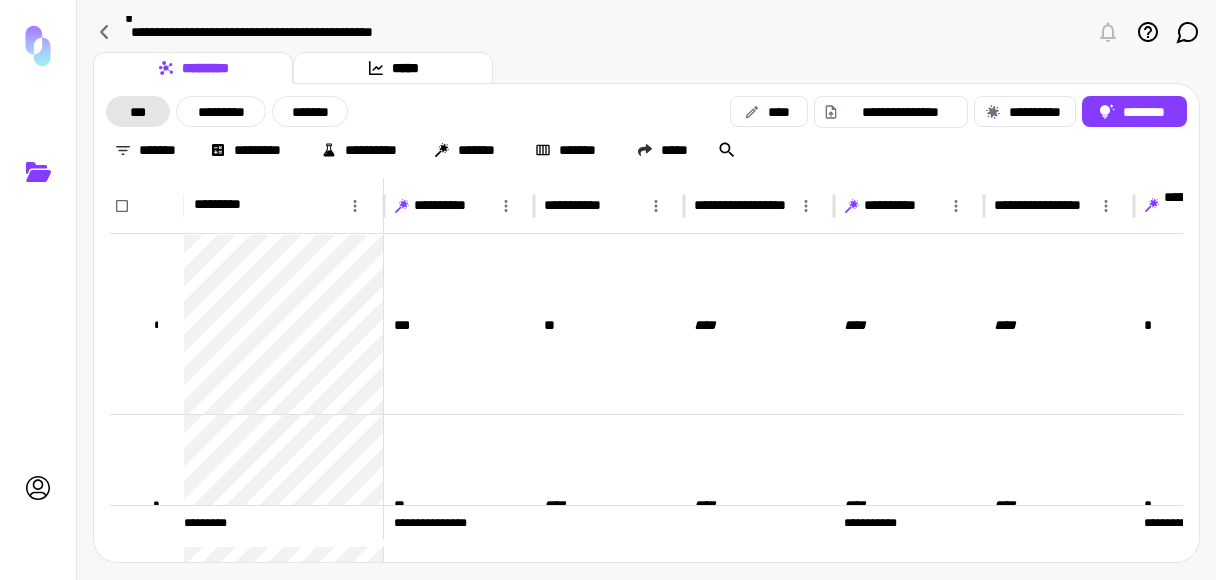 scroll, scrollTop: 0, scrollLeft: 83, axis: horizontal 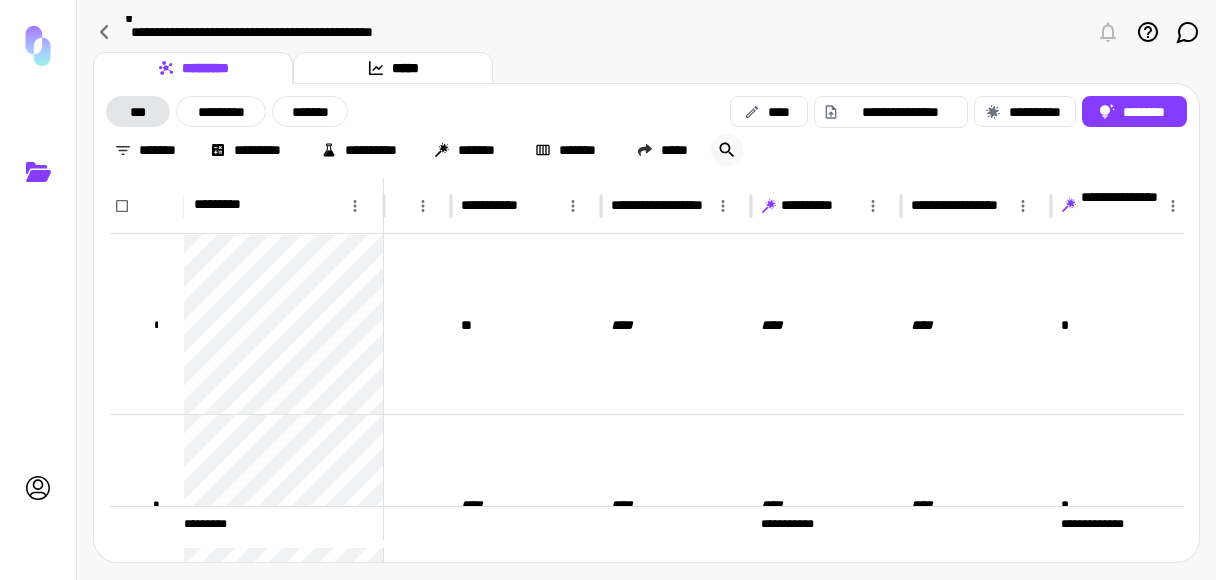 click 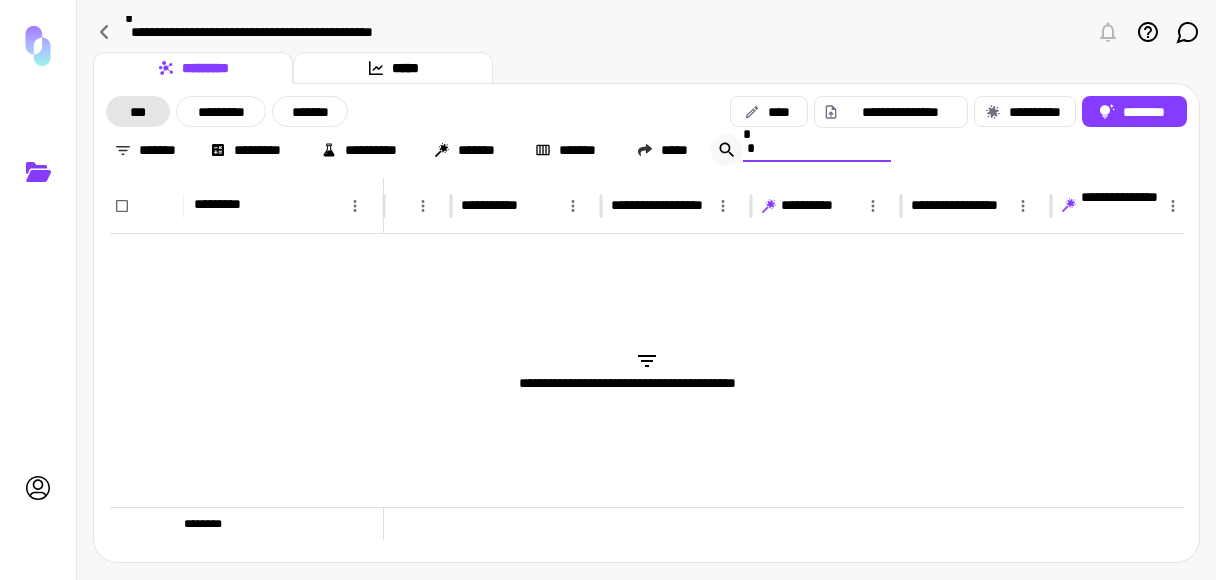 scroll, scrollTop: 0, scrollLeft: 68, axis: horizontal 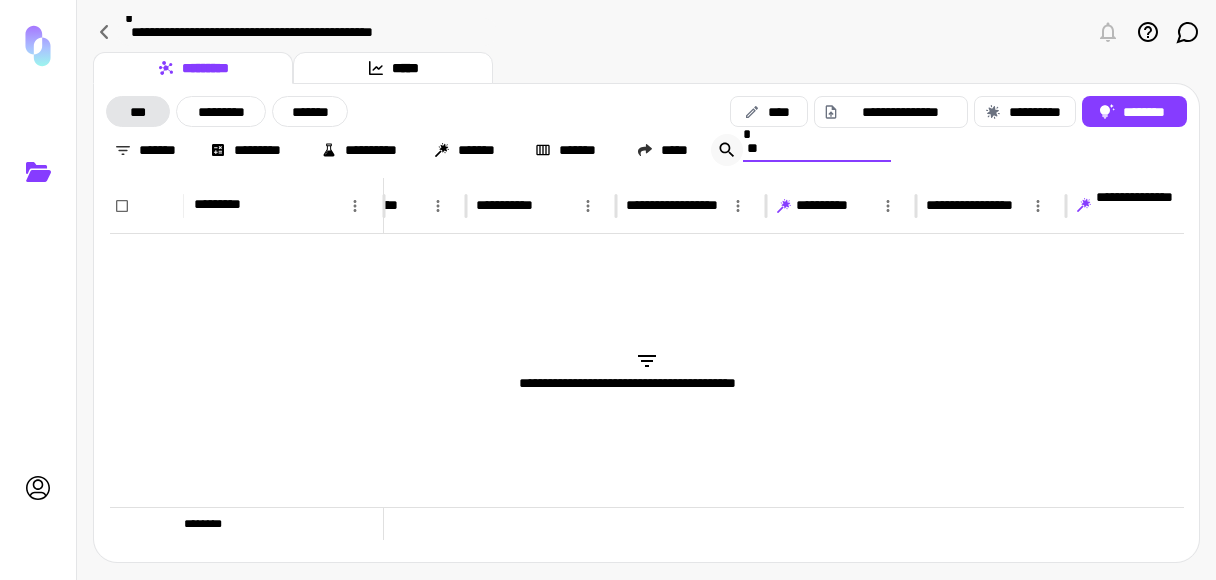 type on "*" 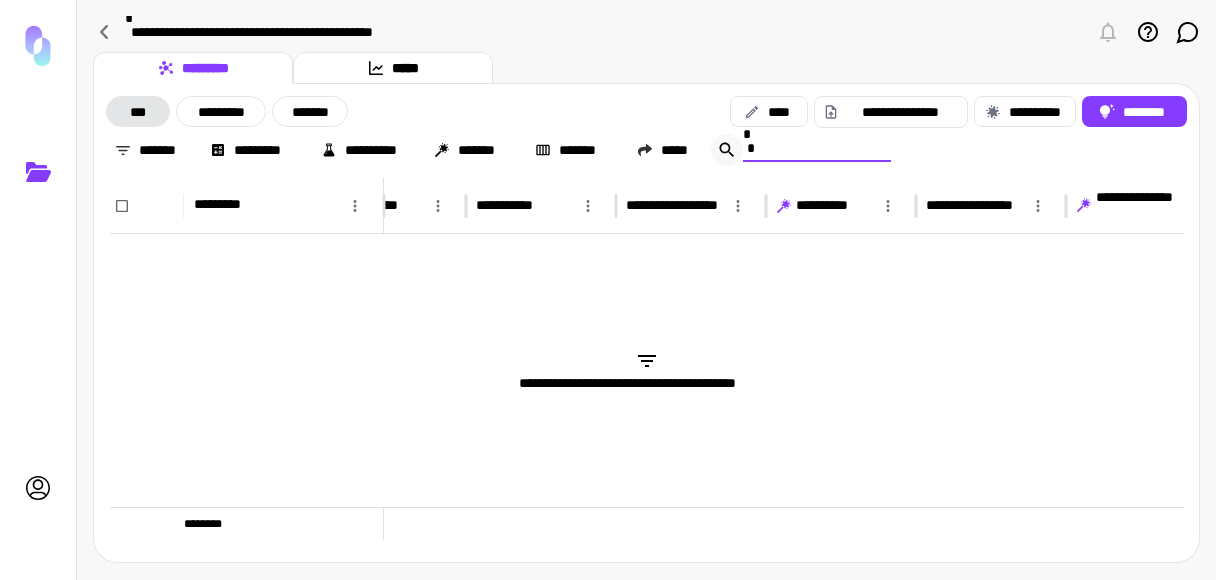 type 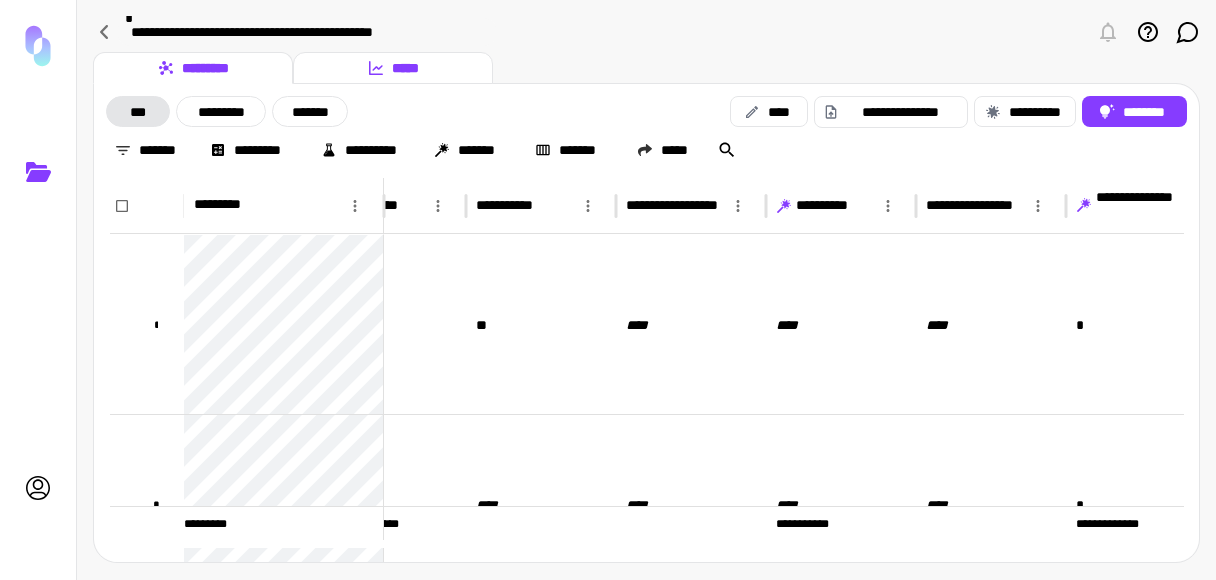 click on "*****" at bounding box center (393, 68) 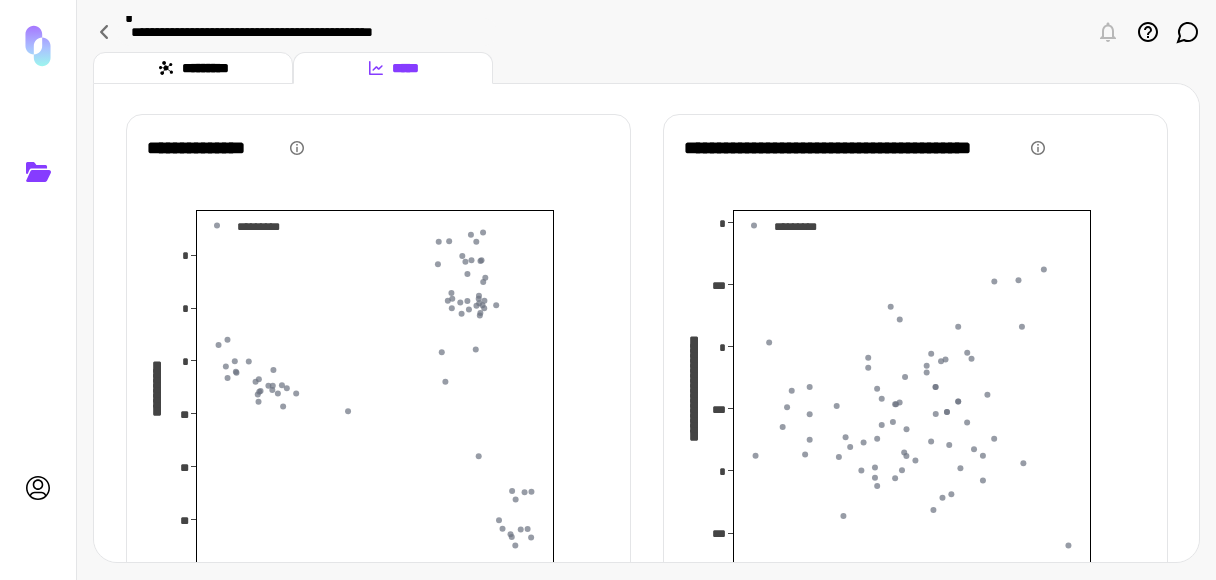 scroll, scrollTop: 0, scrollLeft: 0, axis: both 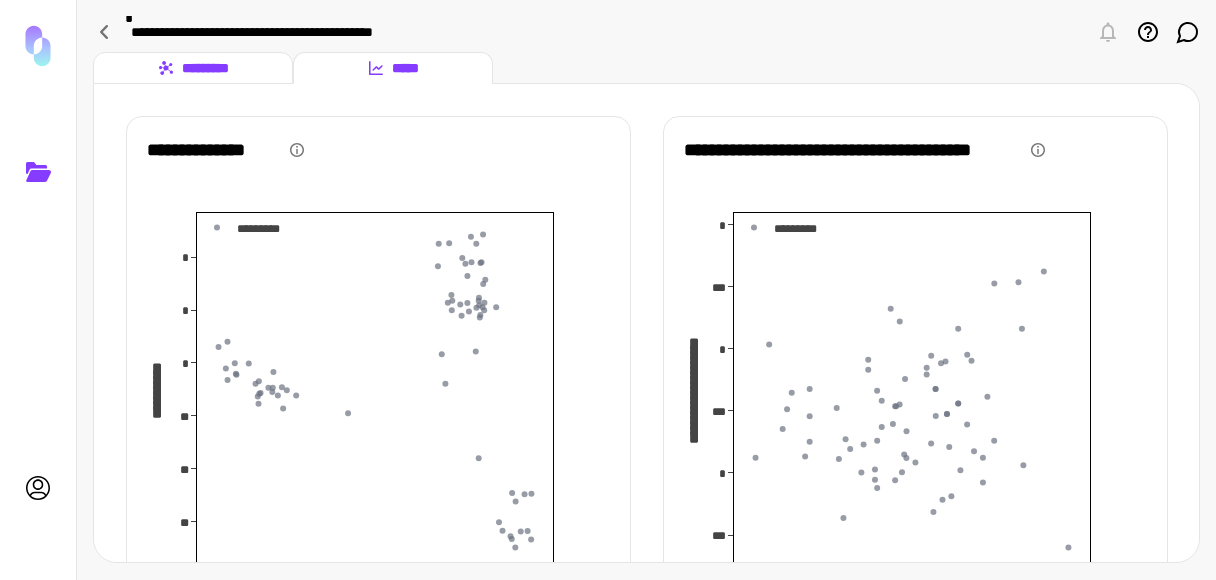click on "*********" at bounding box center [193, 68] 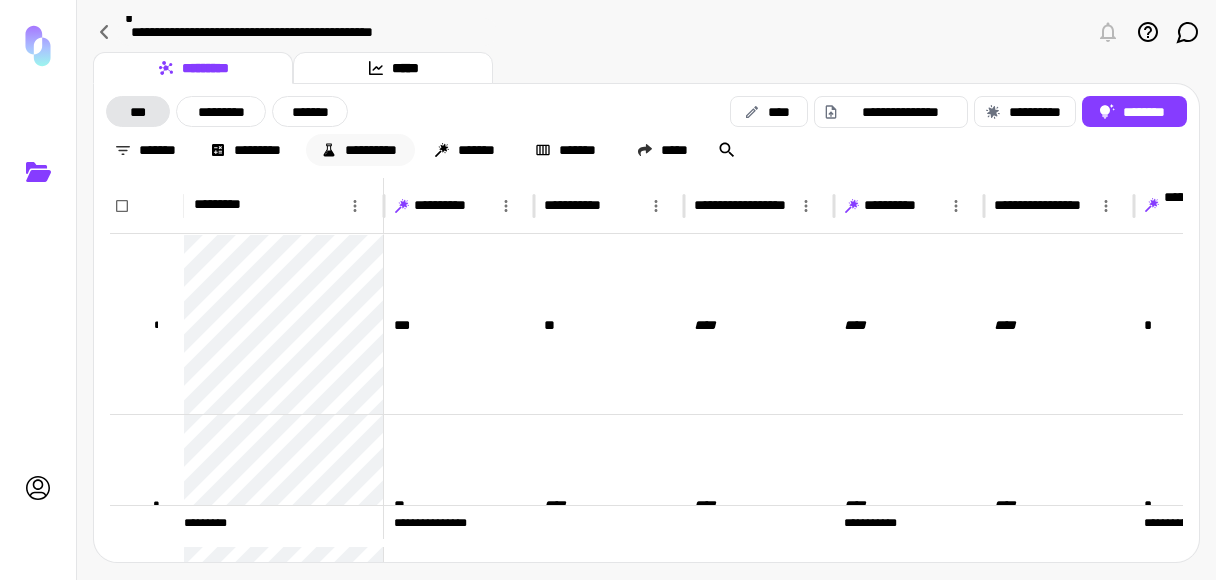 click on "**********" at bounding box center (360, 150) 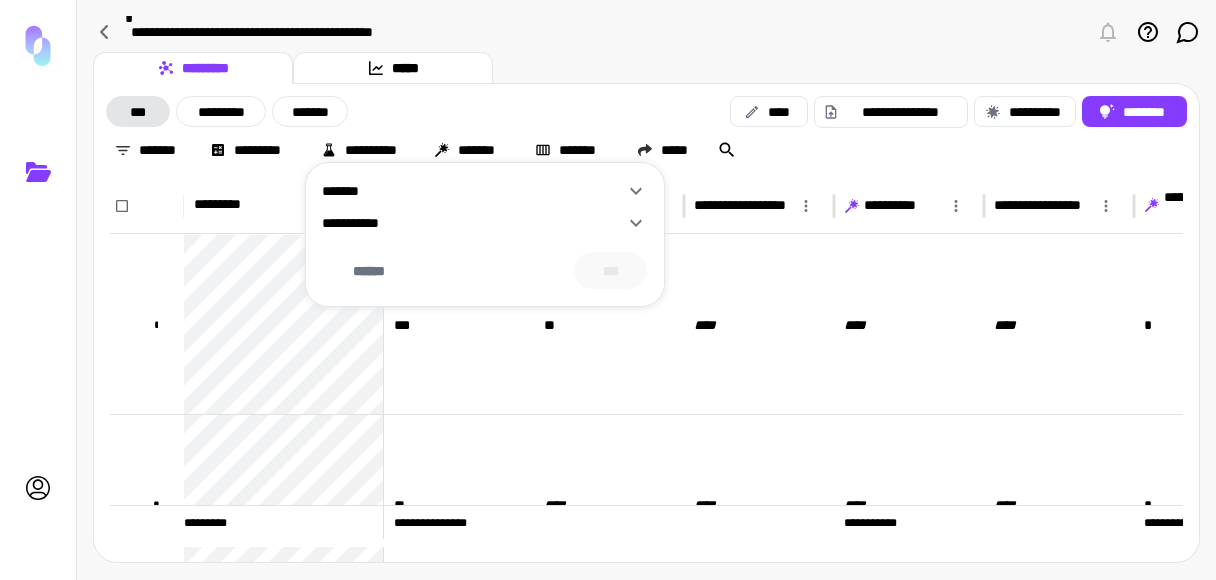 click 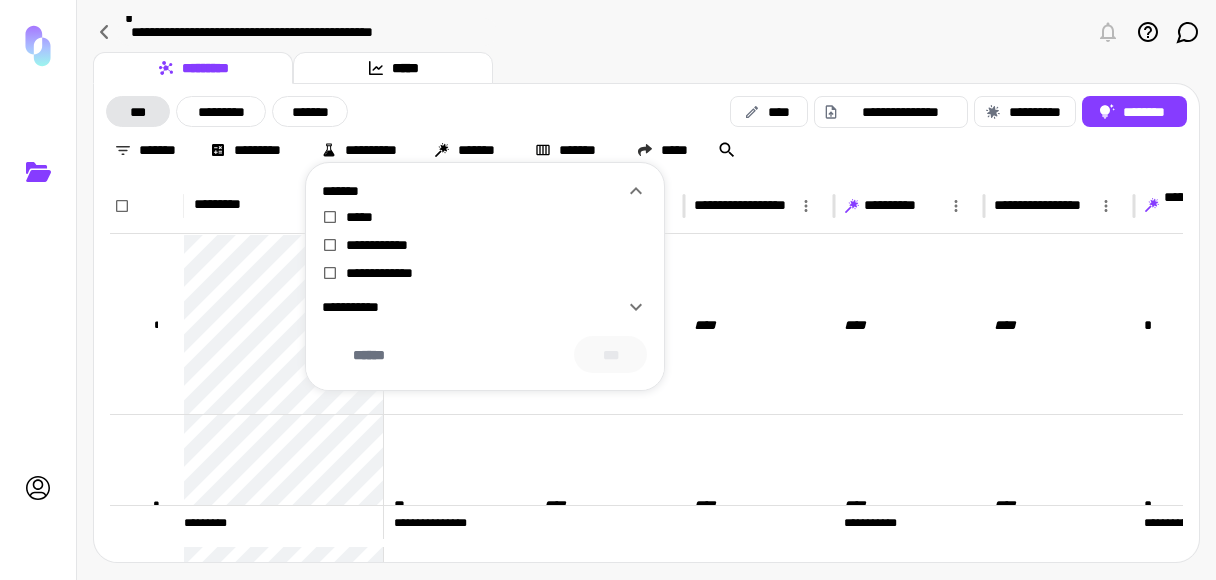 click 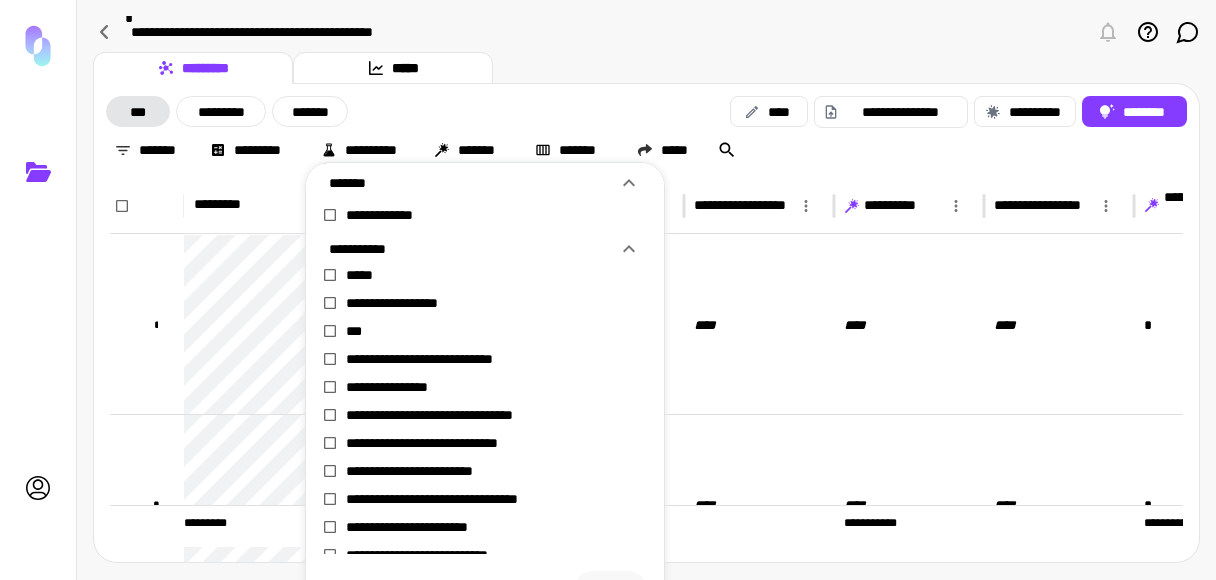 scroll, scrollTop: 100, scrollLeft: 0, axis: vertical 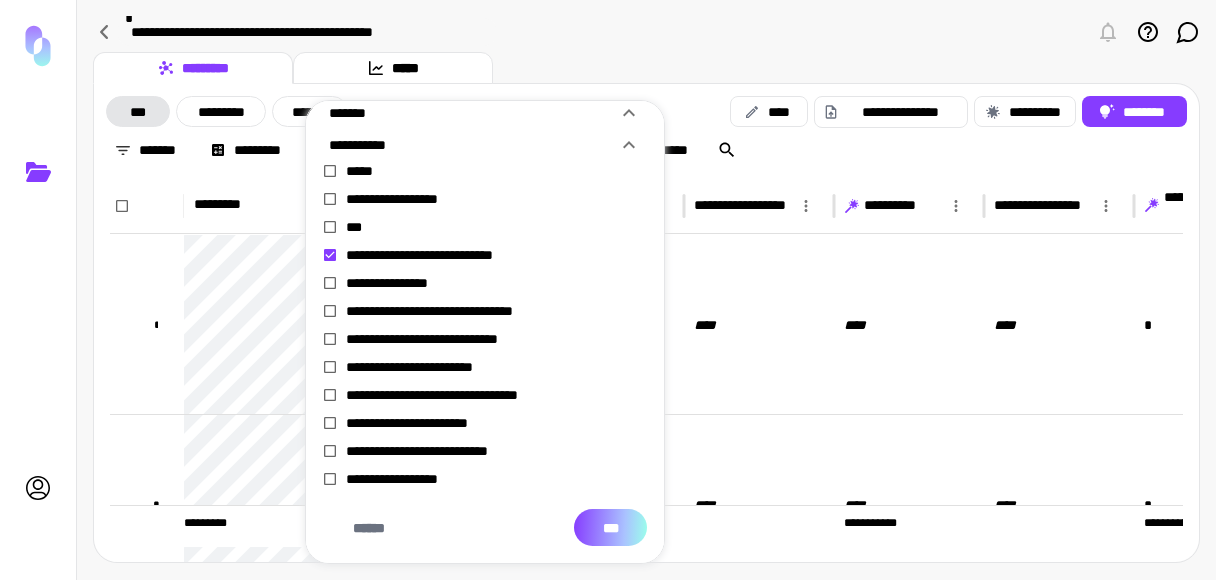 click on "***" at bounding box center [610, 527] 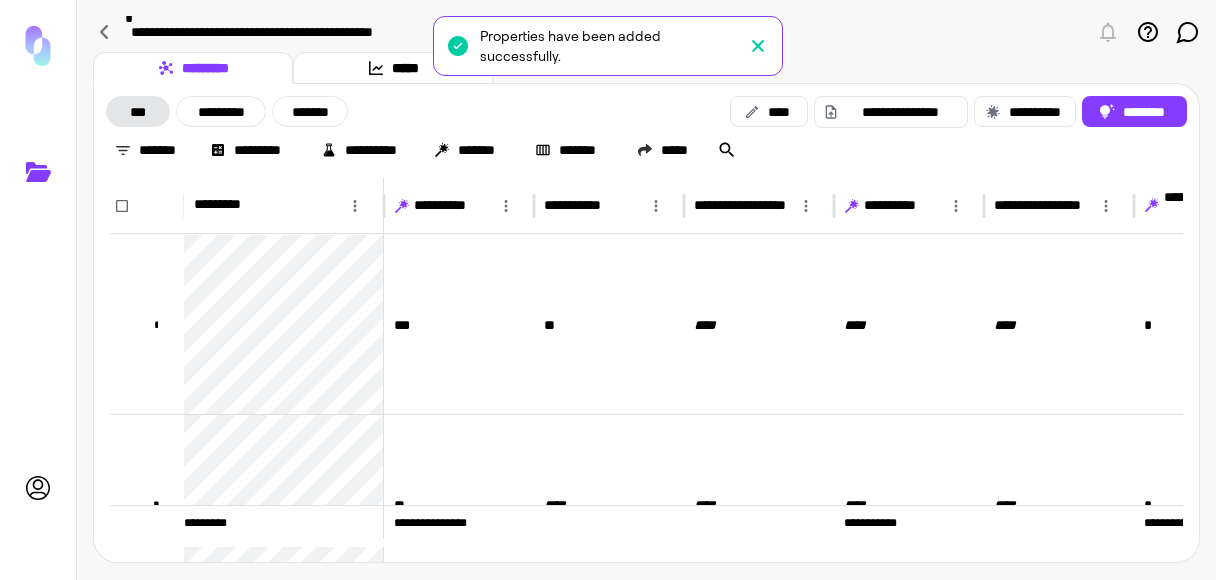 click 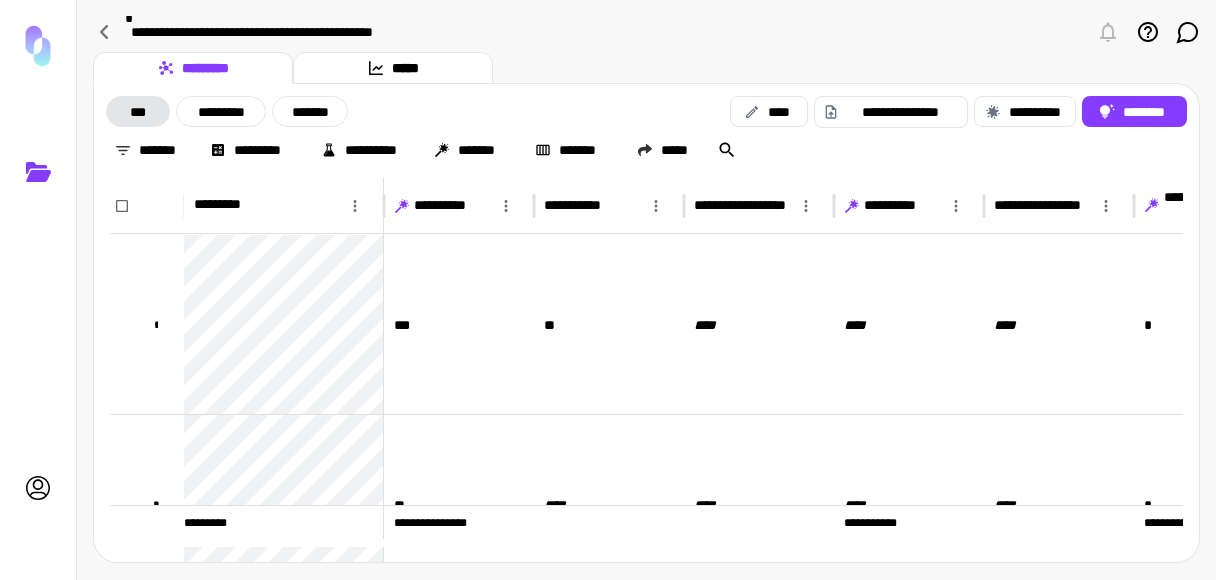 scroll, scrollTop: 0, scrollLeft: 64, axis: horizontal 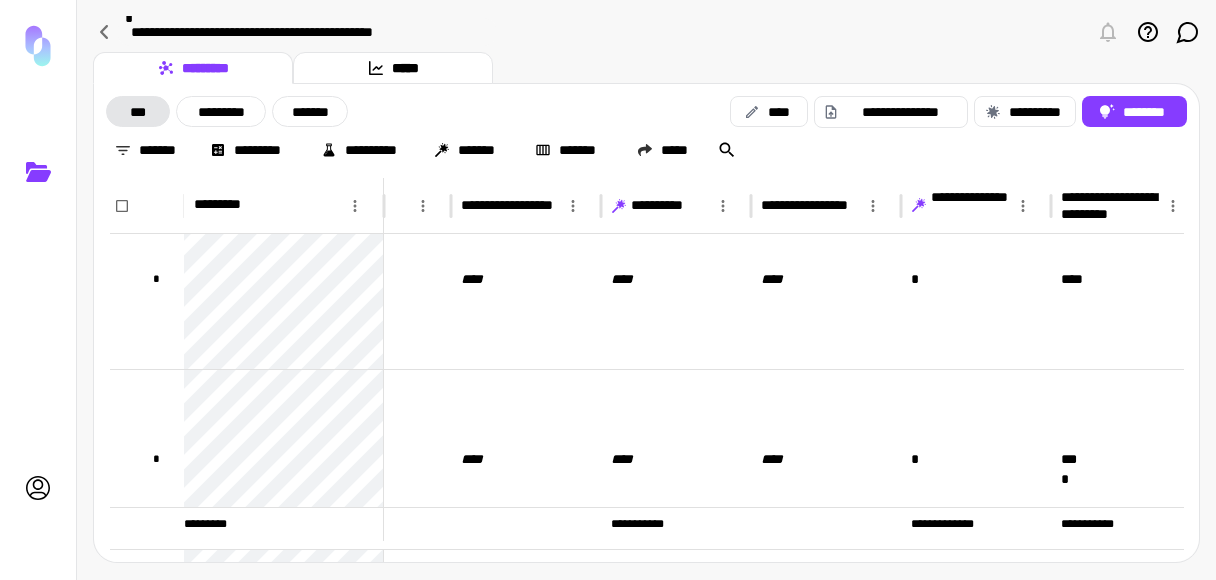 click on "**********" at bounding box center (1120, 206) 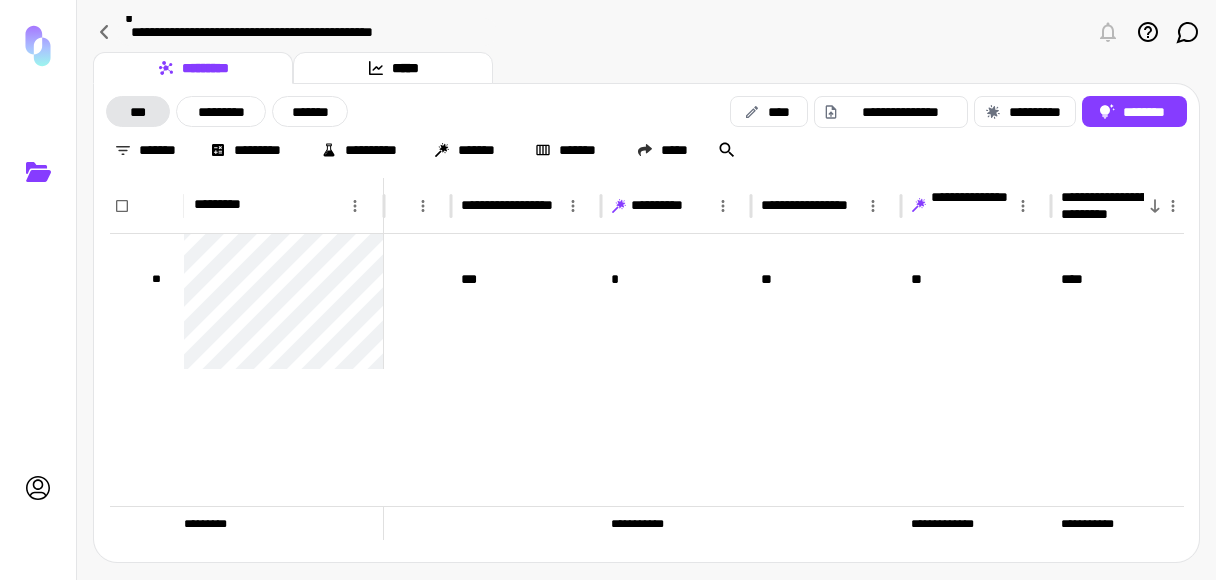 scroll, scrollTop: 0, scrollLeft: 0, axis: both 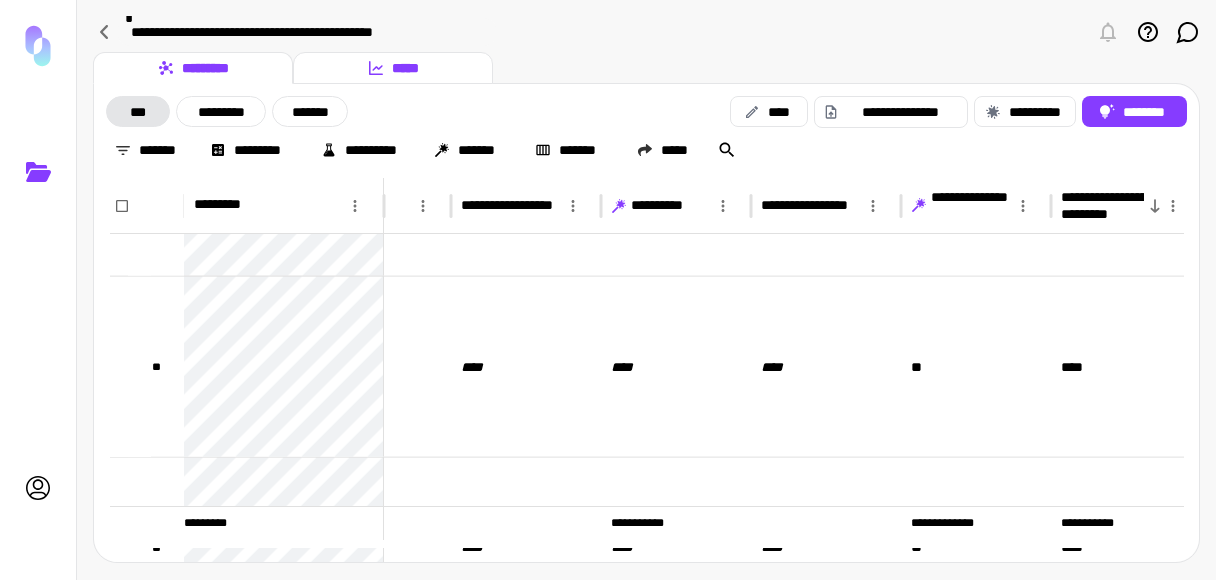 click on "*****" at bounding box center [393, 68] 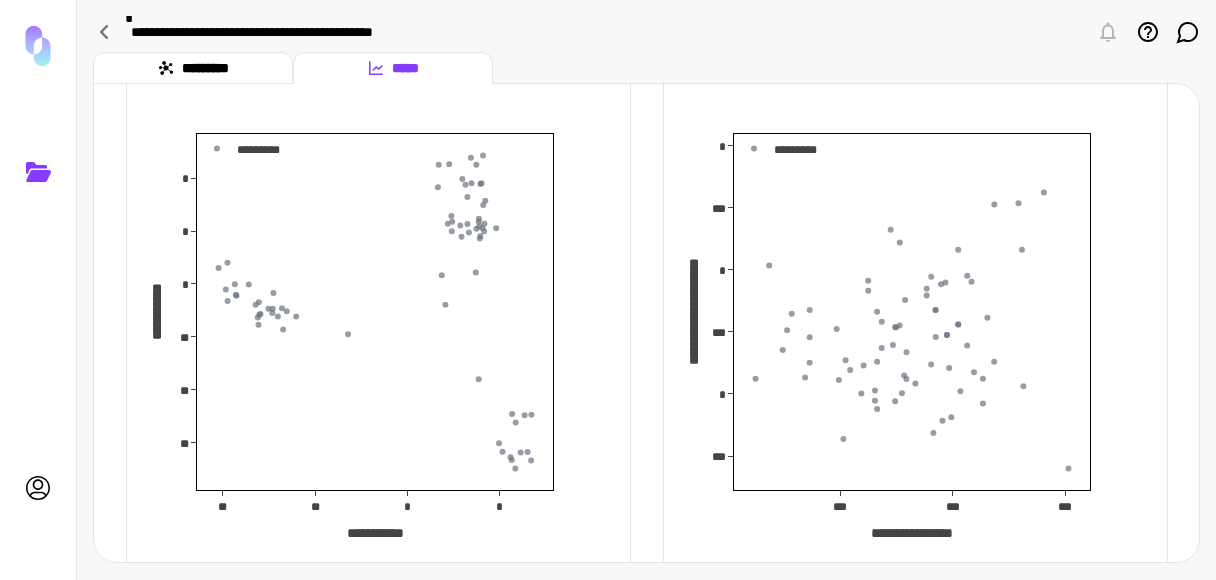 scroll, scrollTop: 77, scrollLeft: 0, axis: vertical 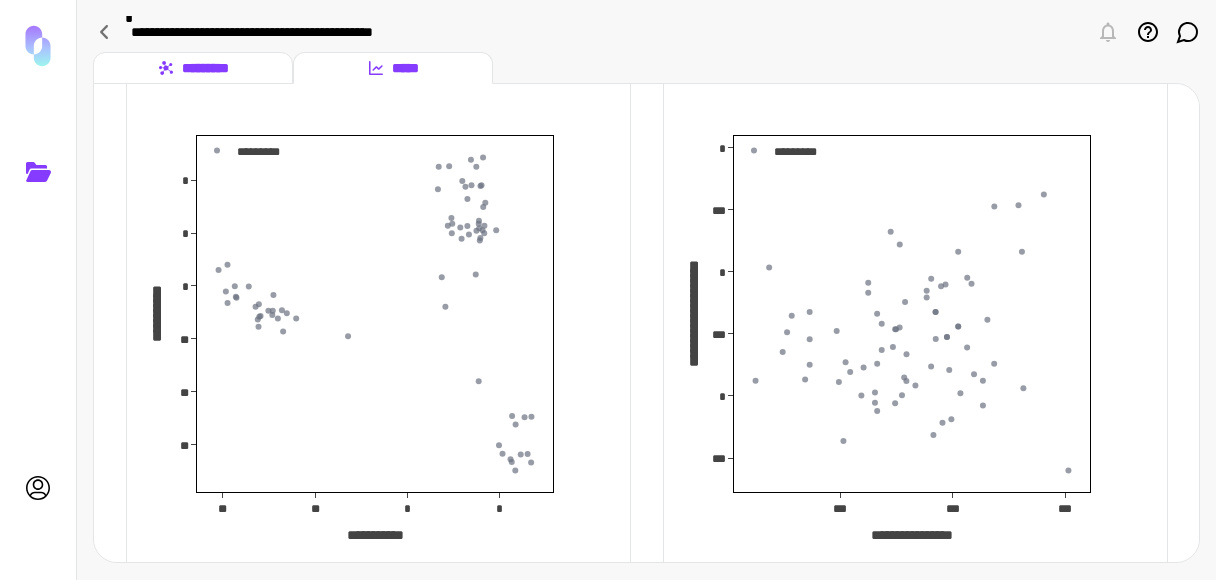 click on "*********" at bounding box center (193, 68) 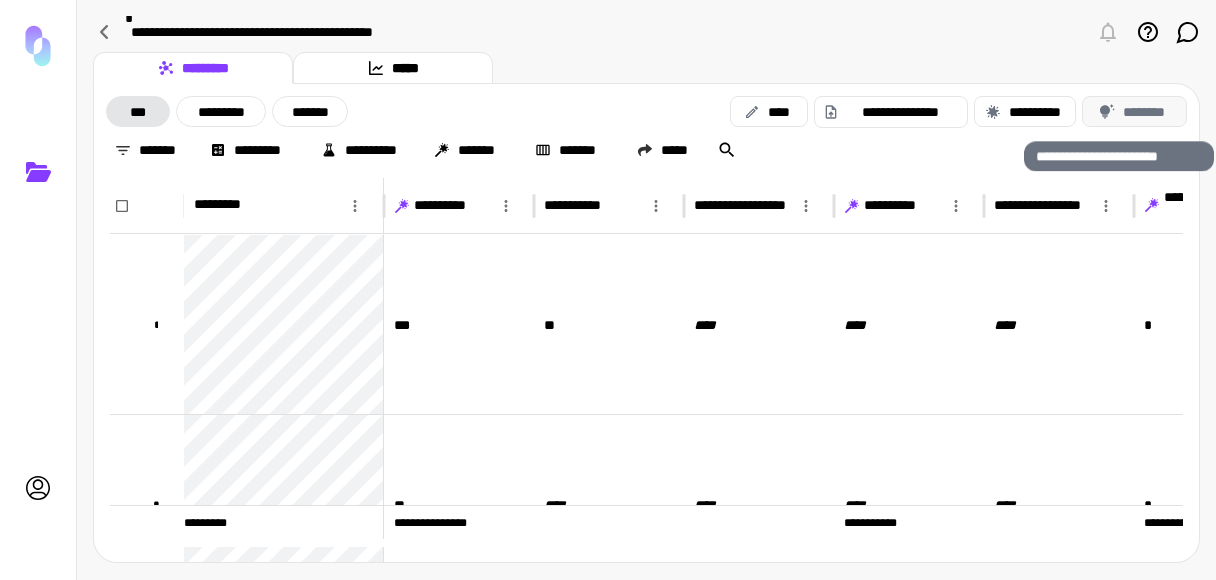 click on "********" at bounding box center [1134, 111] 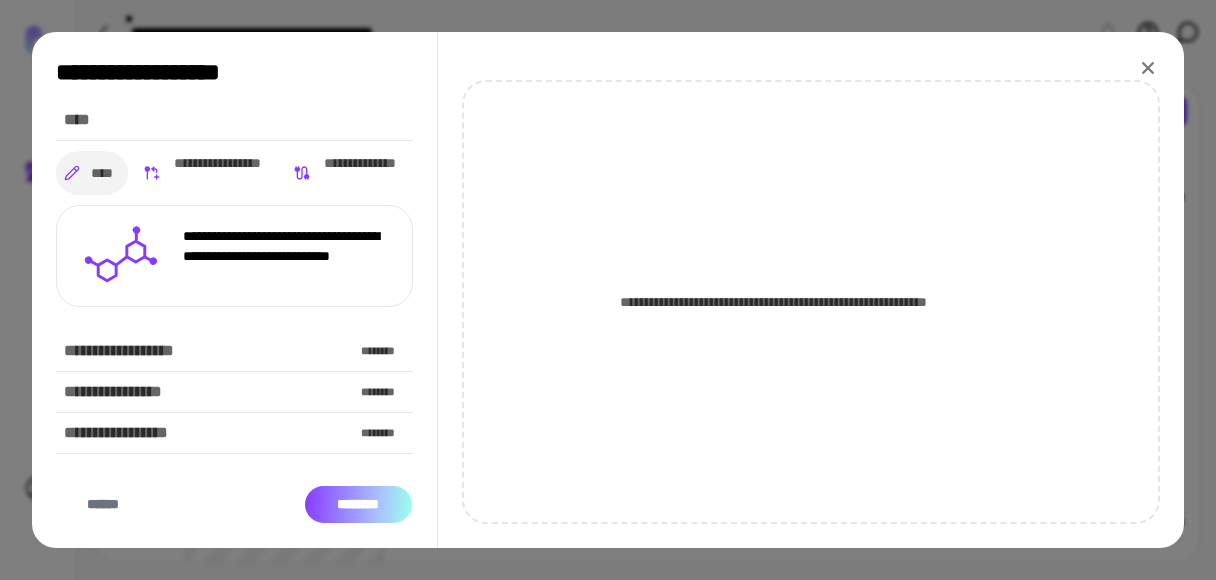 click on "********" at bounding box center [358, 504] 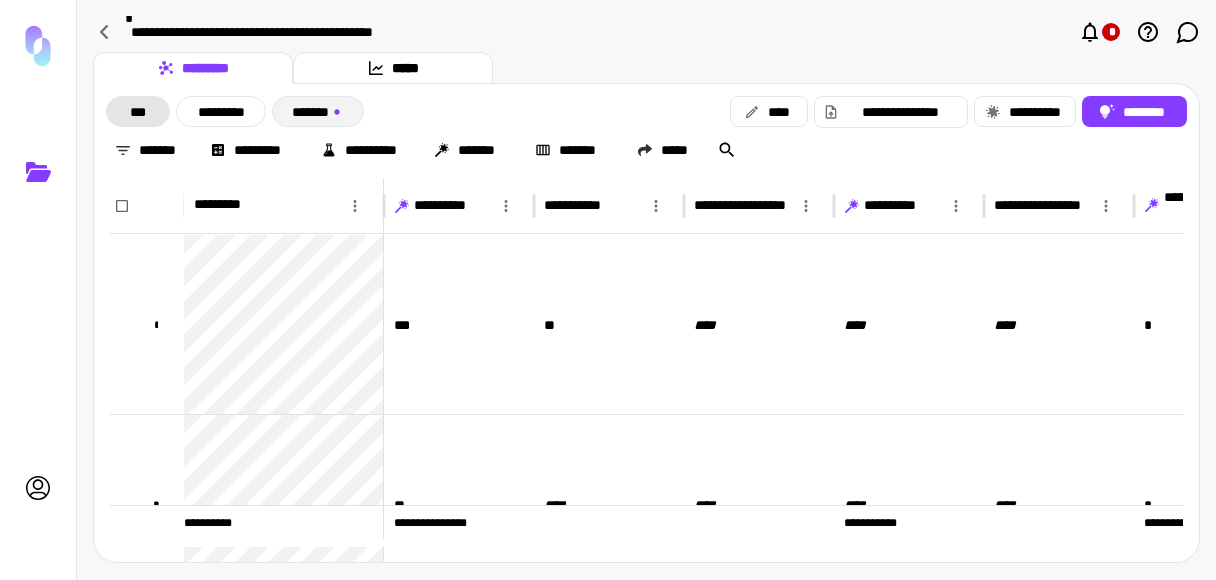 click on "*******" at bounding box center (318, 111) 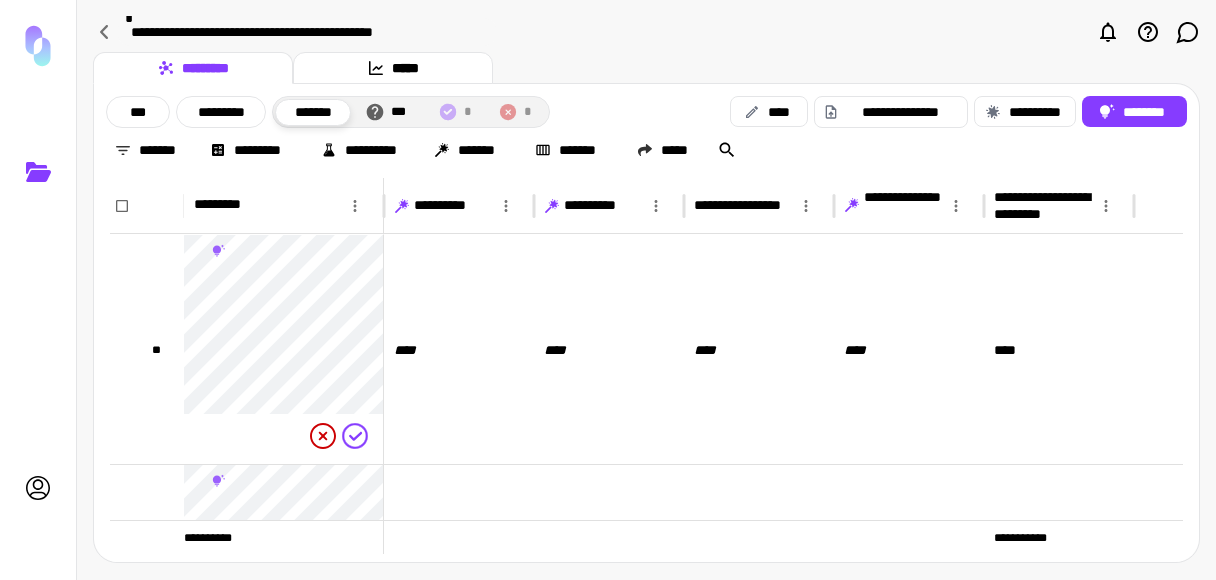 scroll, scrollTop: 120, scrollLeft: 0, axis: vertical 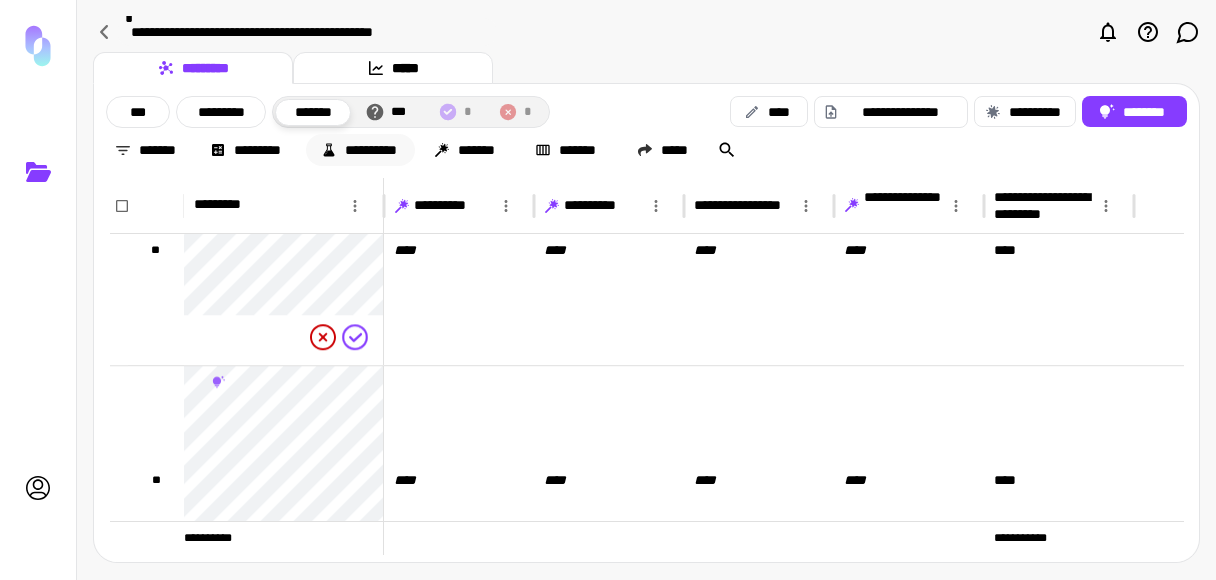 click on "**********" at bounding box center [360, 150] 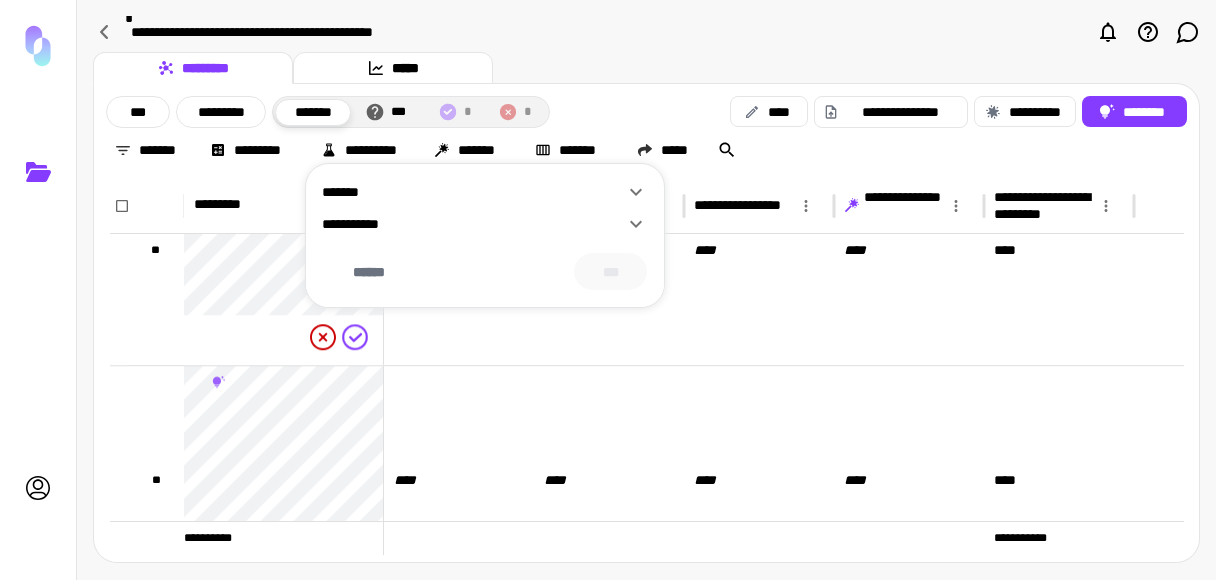 click 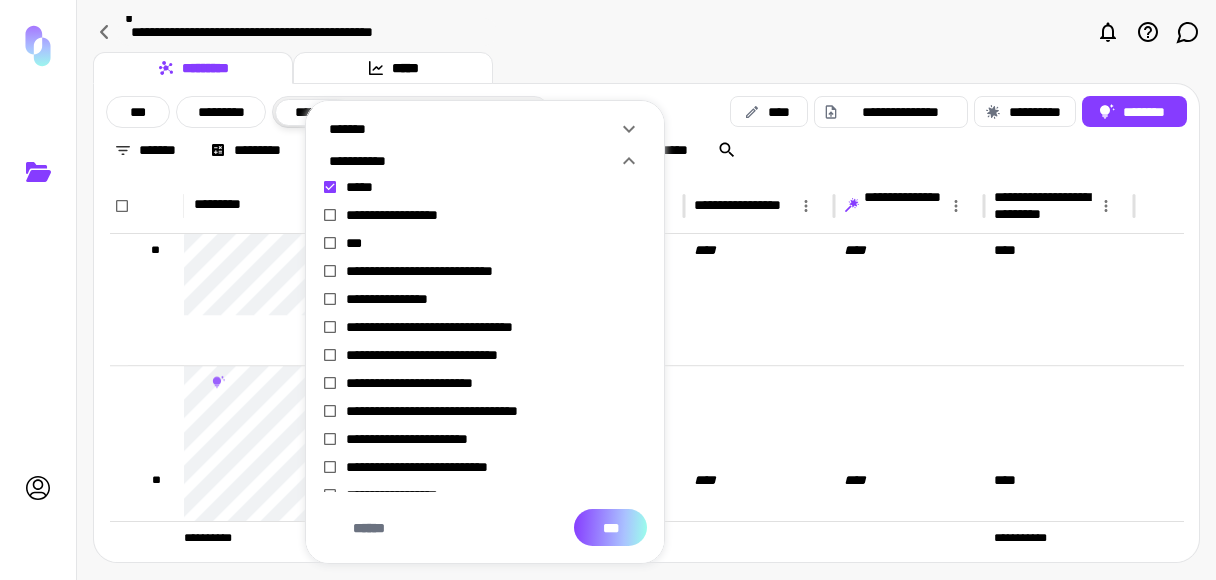 click on "***" at bounding box center (610, 527) 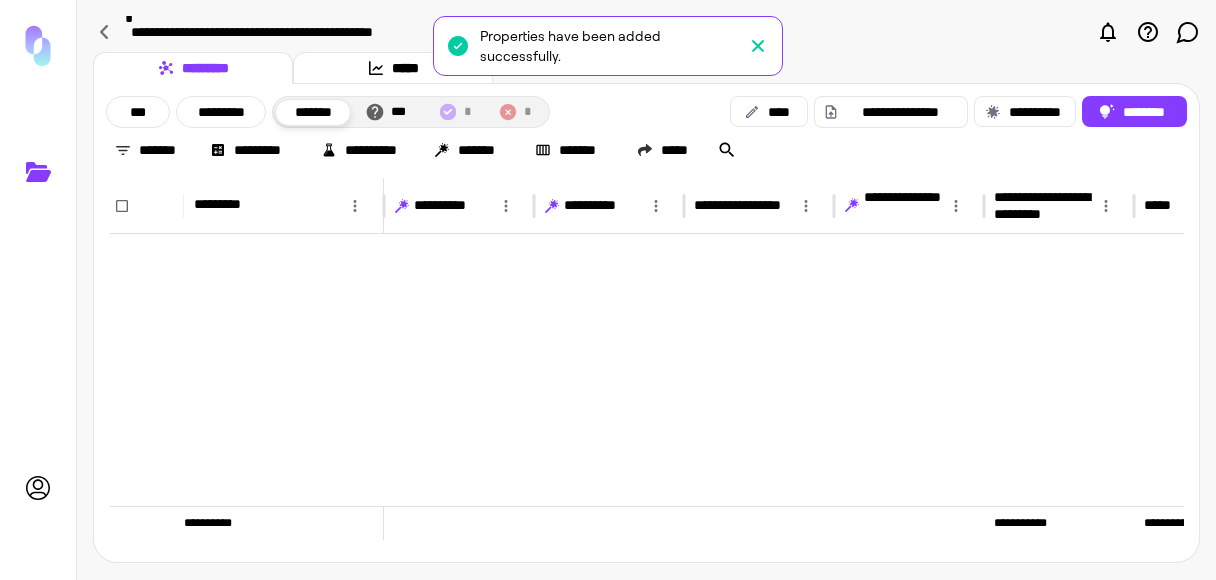 scroll, scrollTop: 0, scrollLeft: 0, axis: both 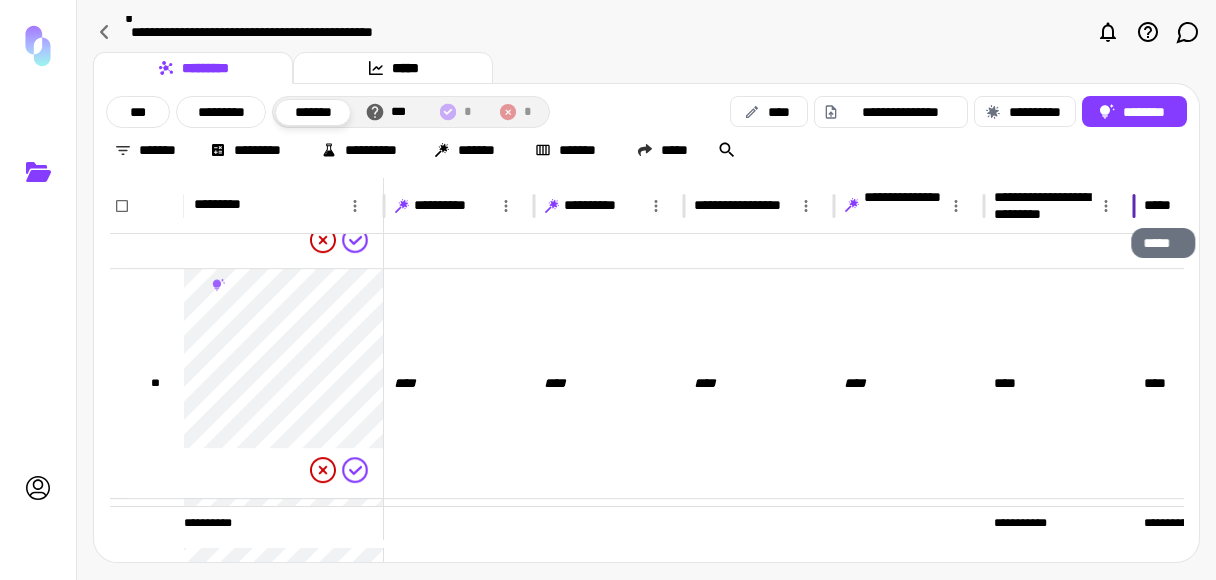 click on "*****" at bounding box center (1164, 205) 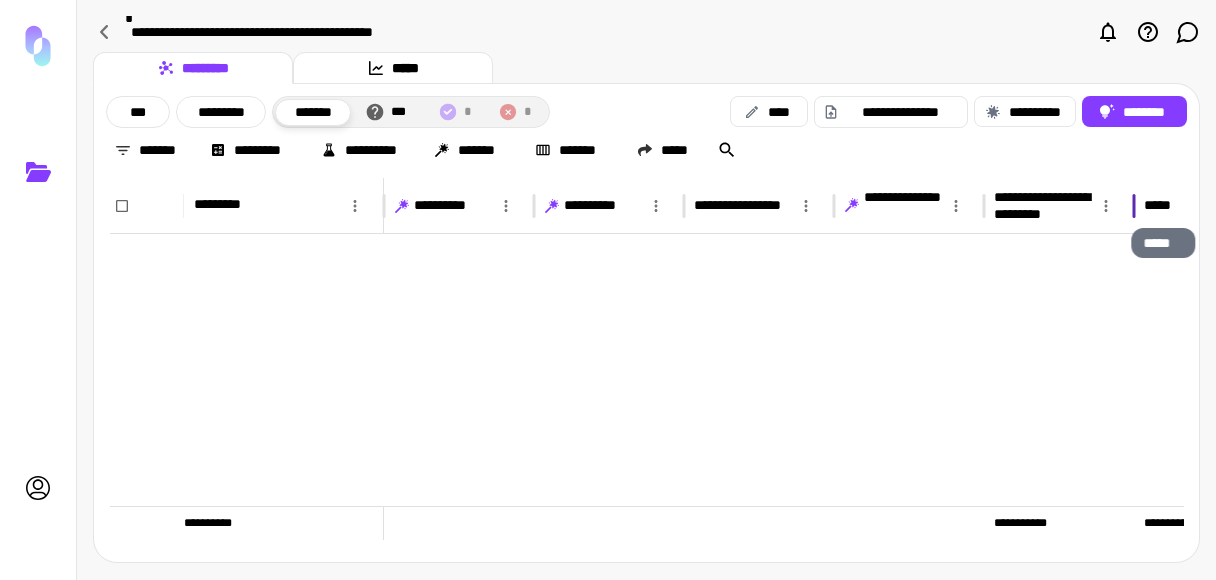 scroll, scrollTop: 0, scrollLeft: 0, axis: both 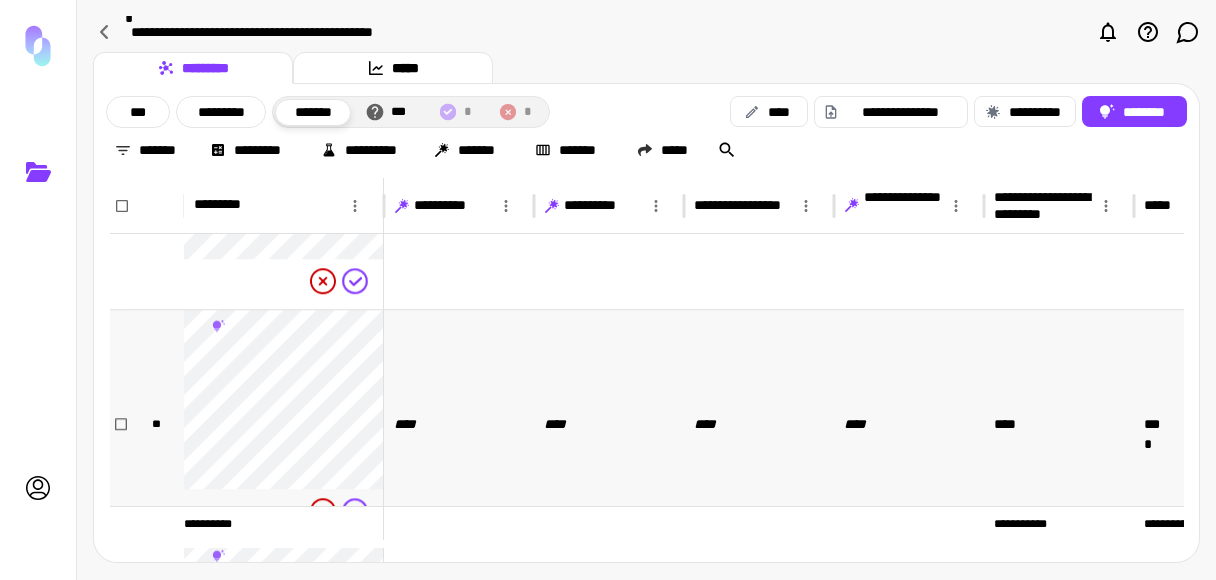 click on "****" at bounding box center (1209, 424) 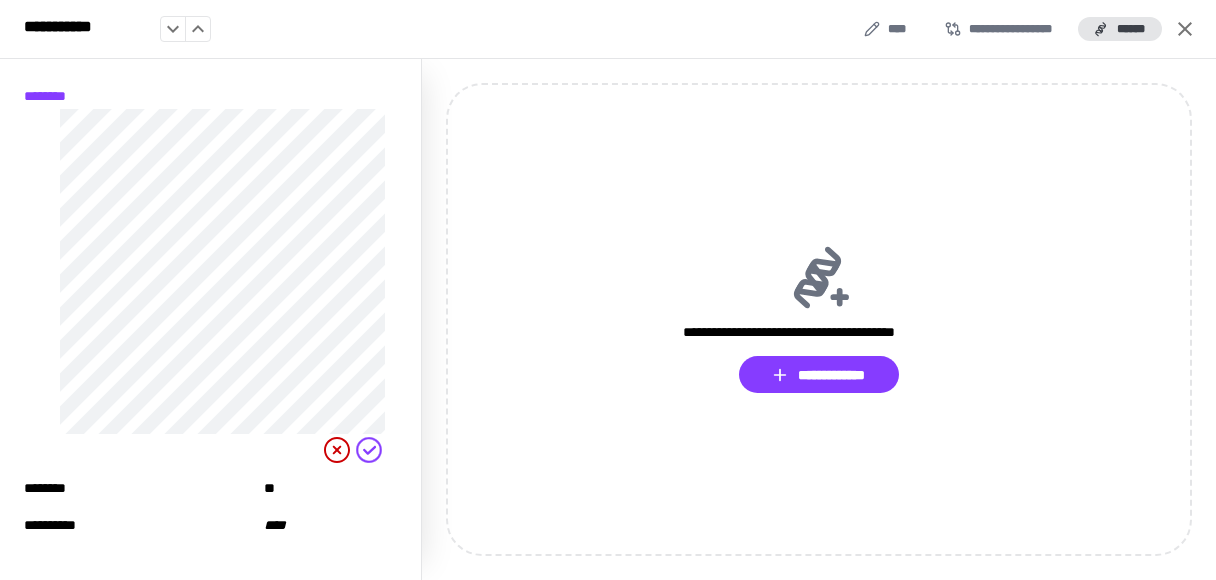 click 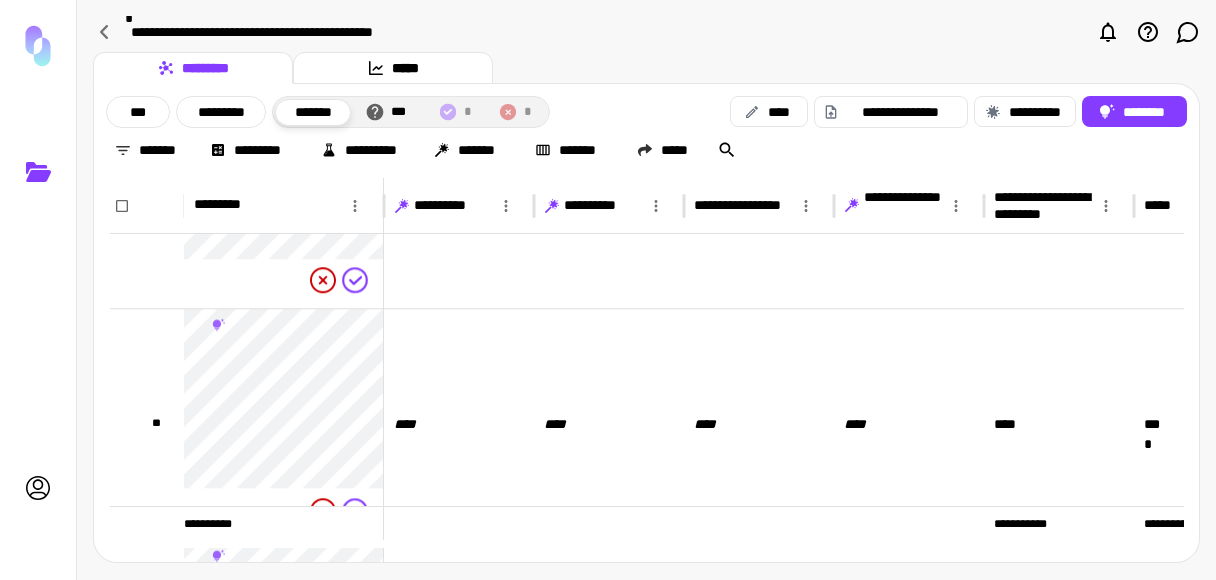 scroll, scrollTop: 3440, scrollLeft: 0, axis: vertical 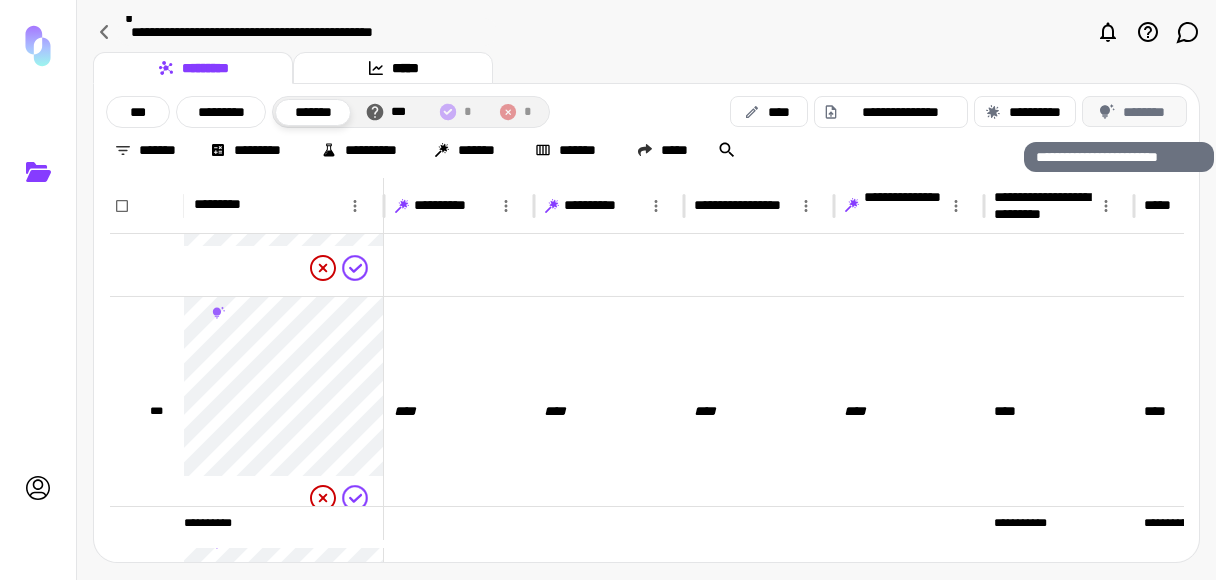 click on "********" at bounding box center [1134, 111] 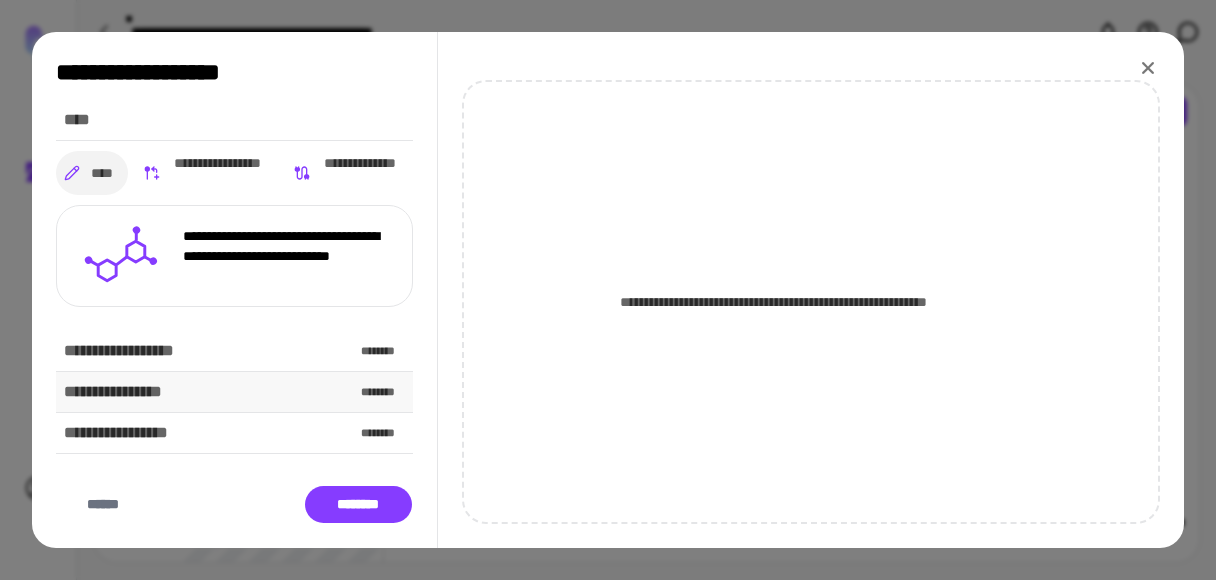 click on "********" at bounding box center [383, 392] 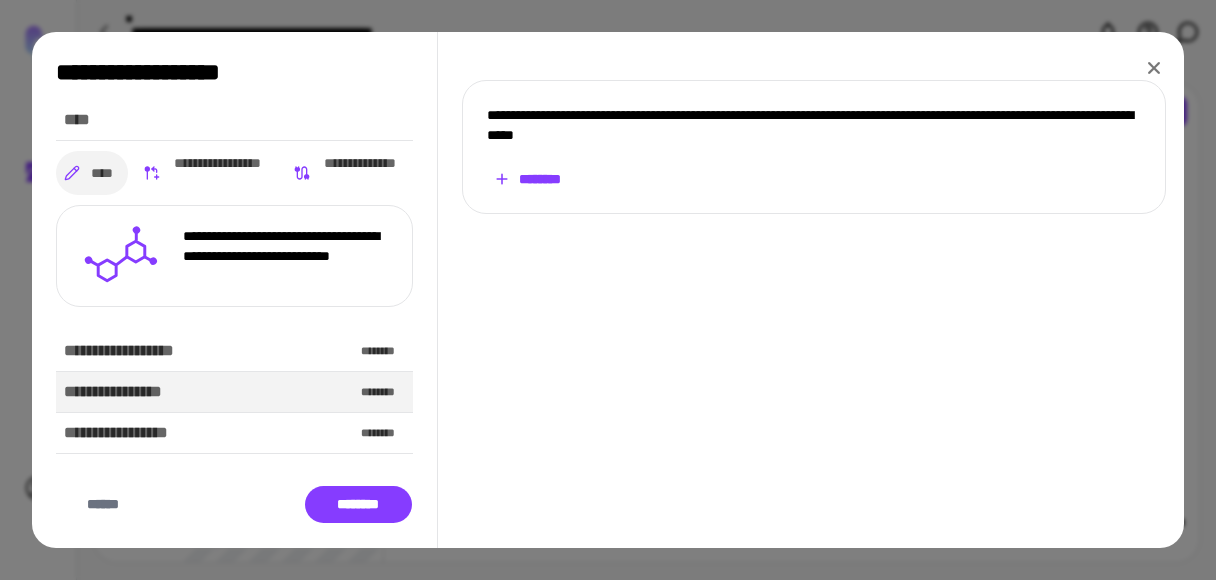 click 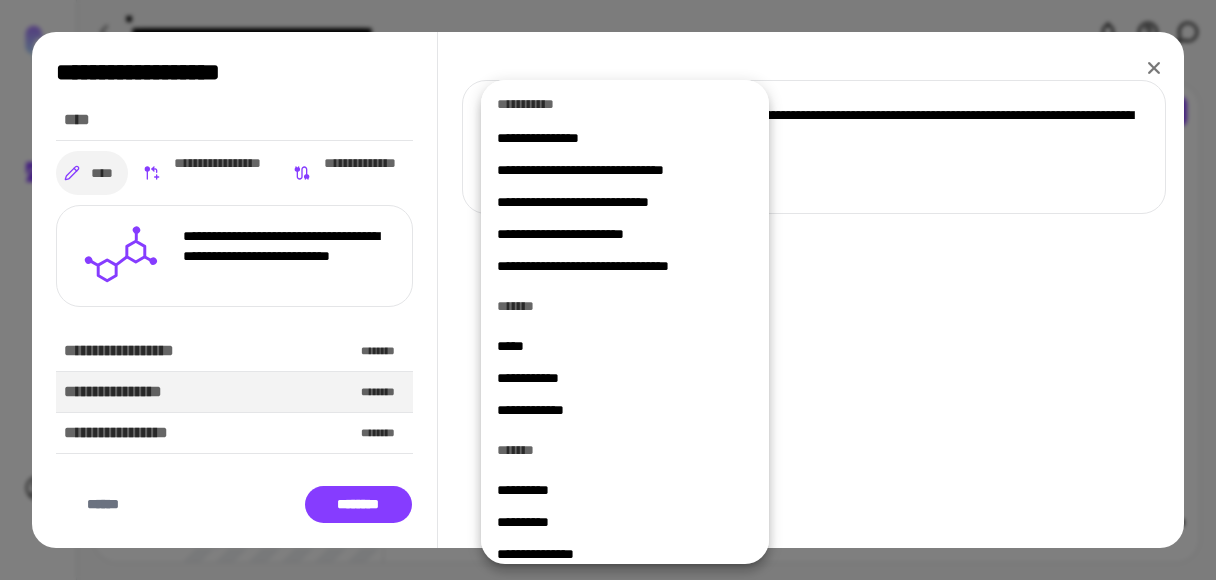 scroll, scrollTop: 156, scrollLeft: 0, axis: vertical 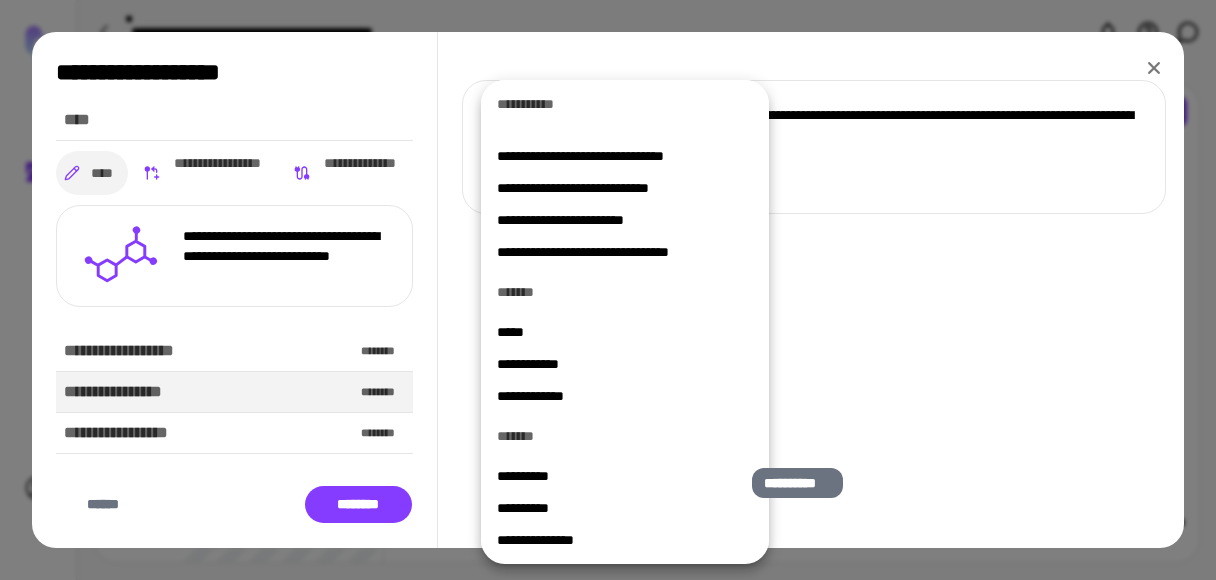 click on "**********" at bounding box center [617, 476] 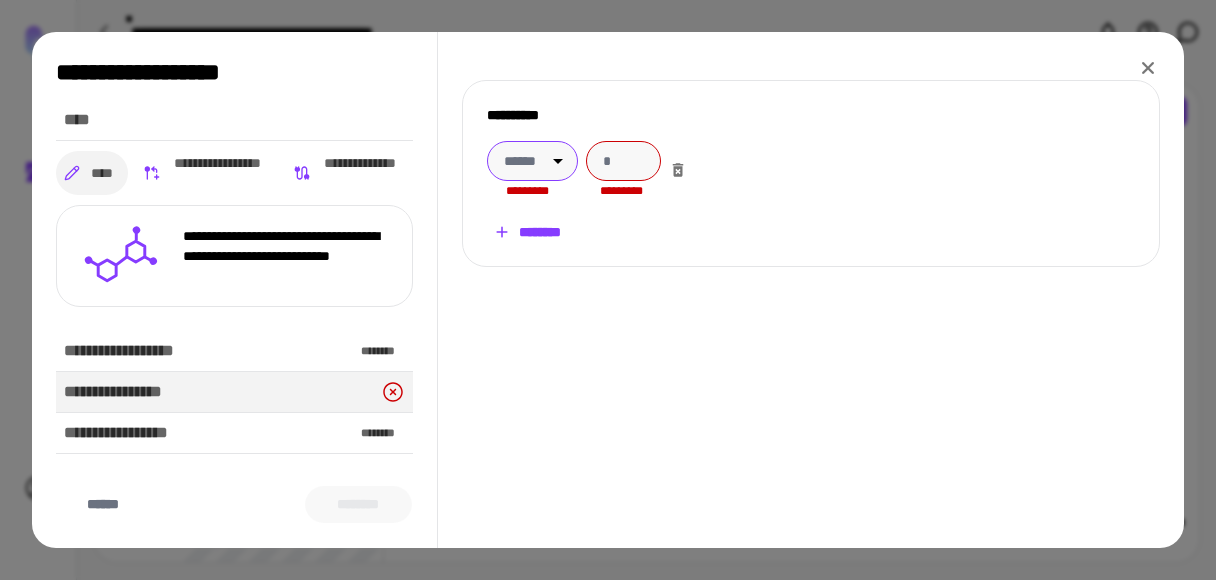 click on "**********" at bounding box center (608, 290) 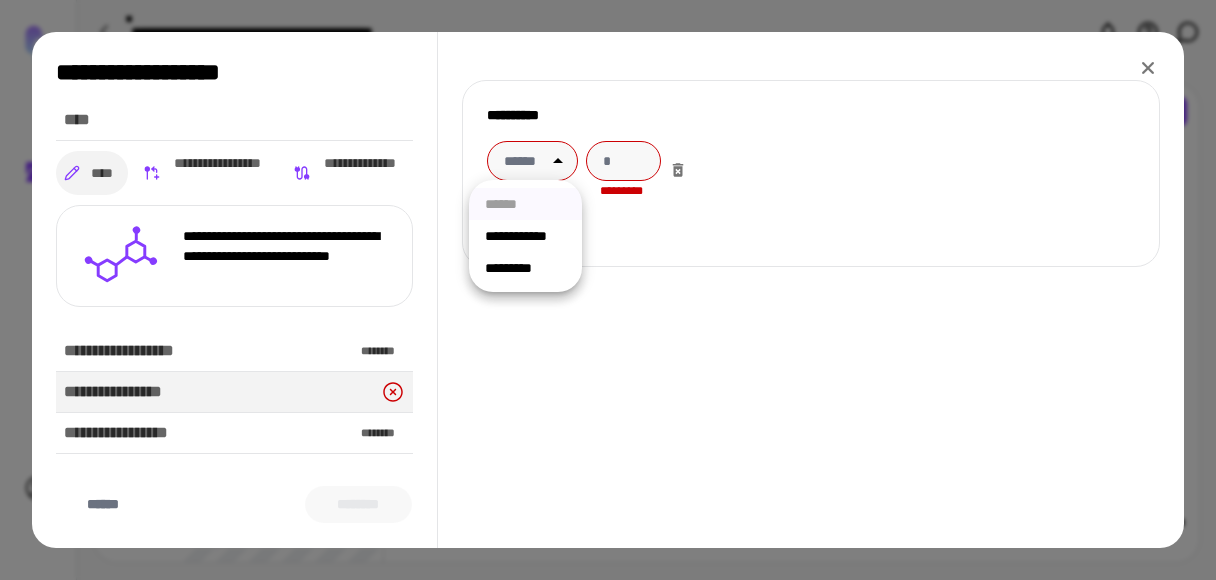 click on "*********" at bounding box center (525, 268) 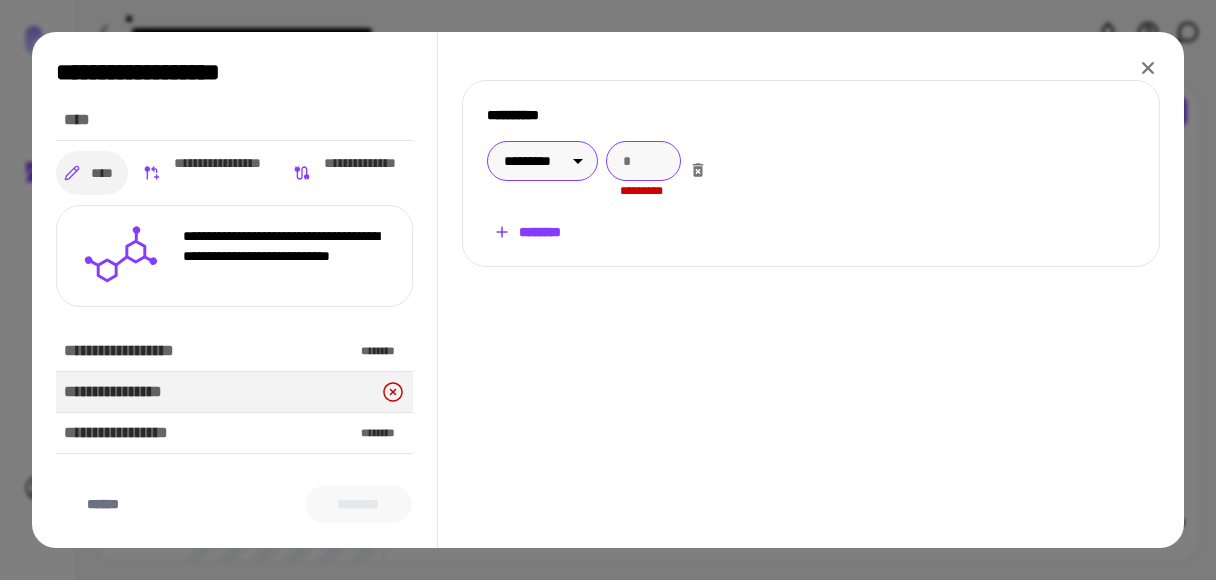 click at bounding box center [643, 161] 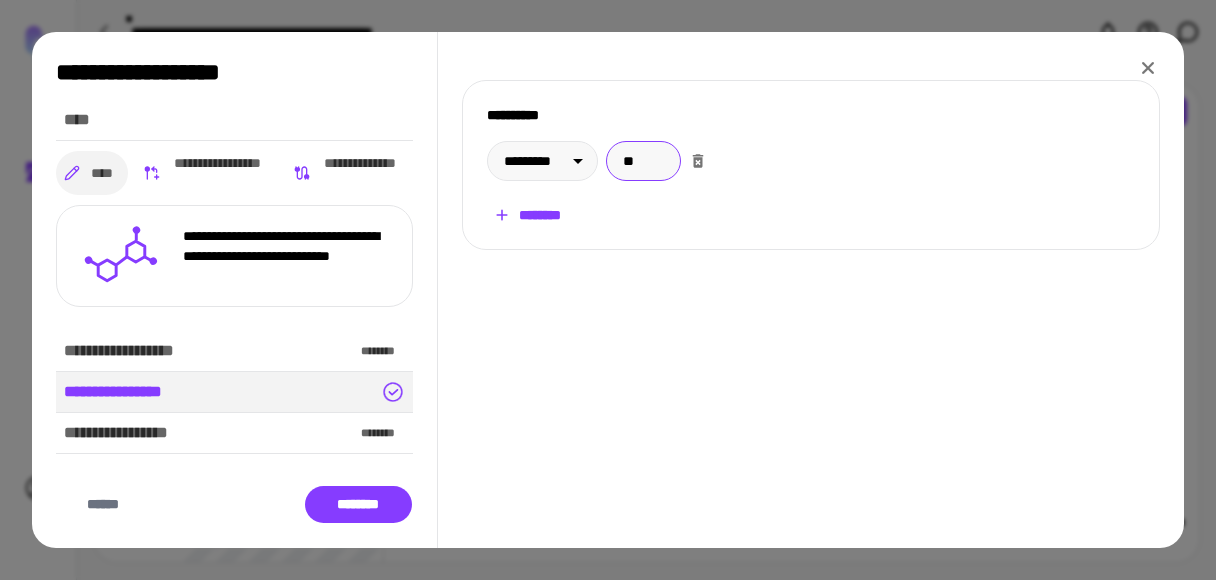 type on "**" 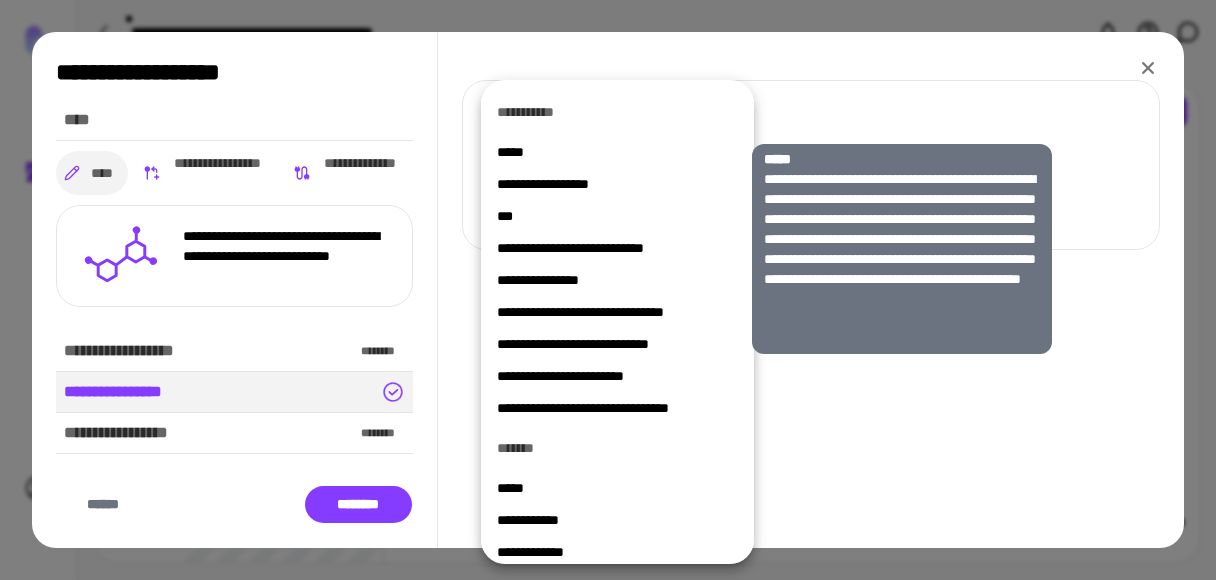 click on "*****" at bounding box center (617, 152) 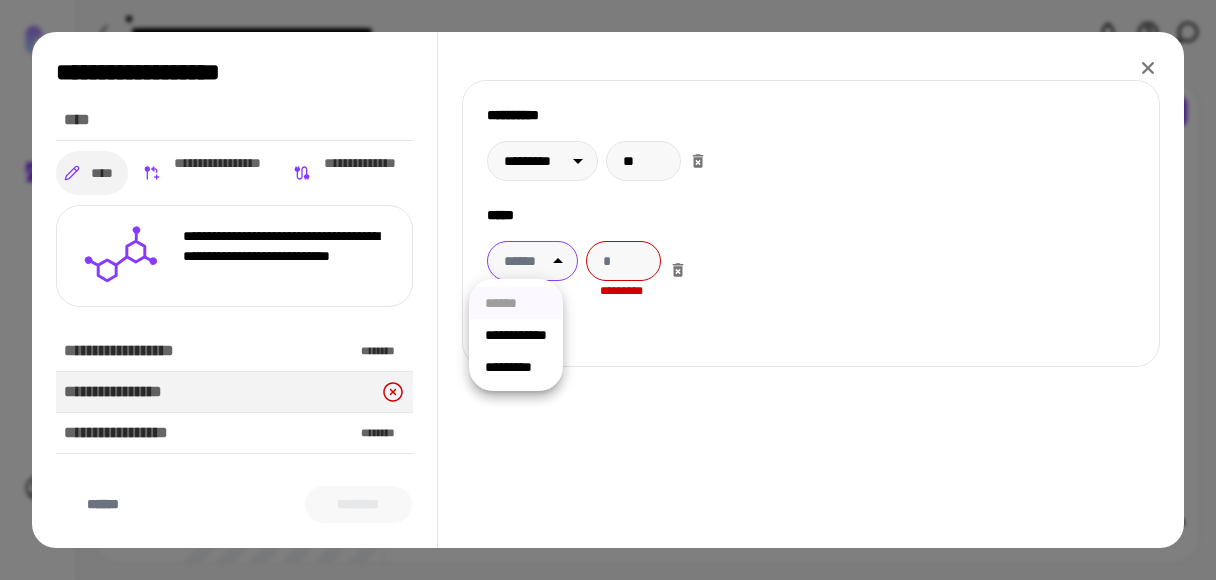 click on "**********" at bounding box center [608, 290] 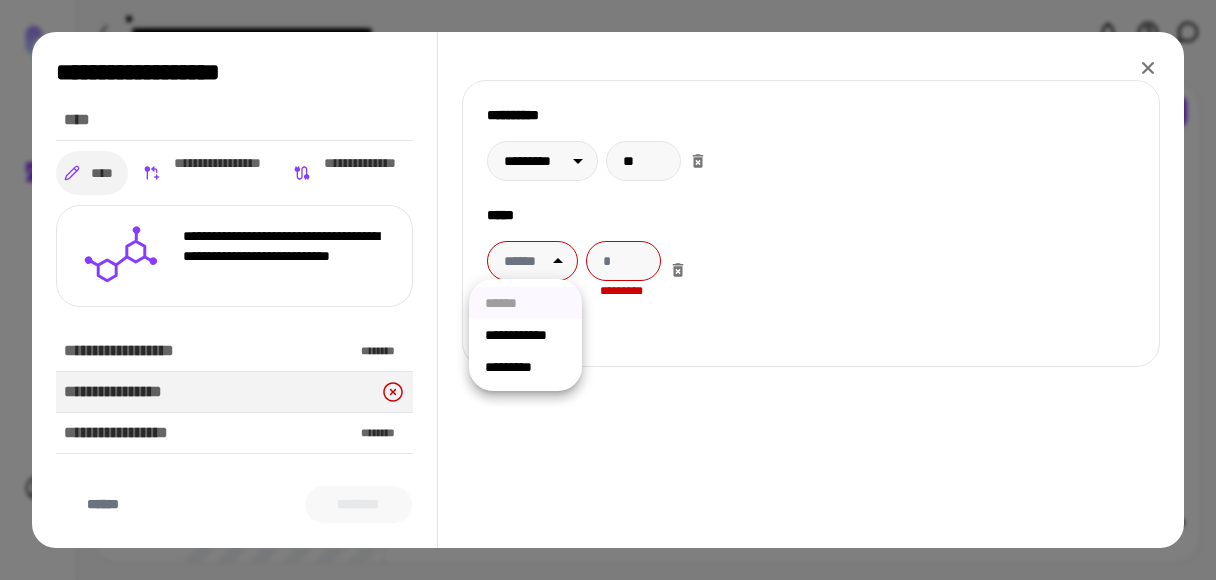 click on "*********" at bounding box center (525, 367) 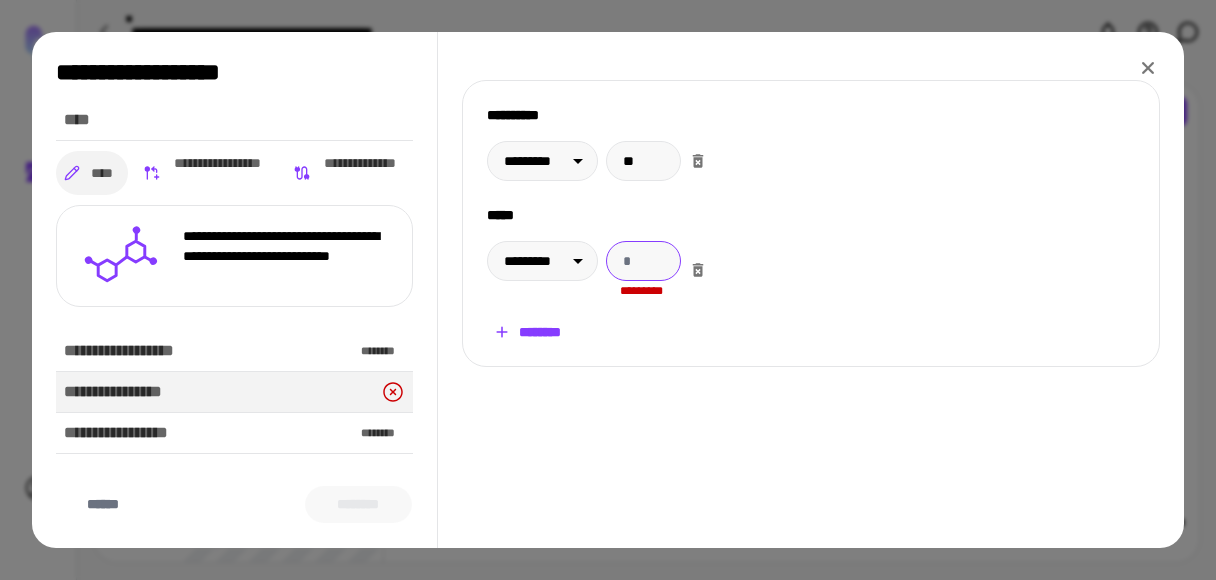 click at bounding box center [643, 261] 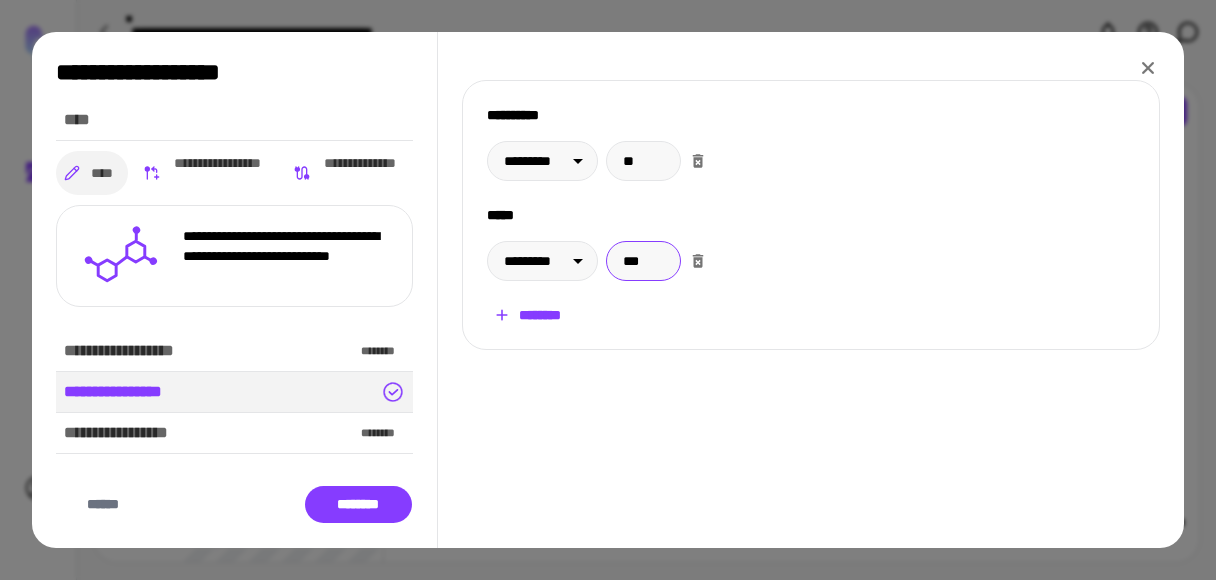 type on "***" 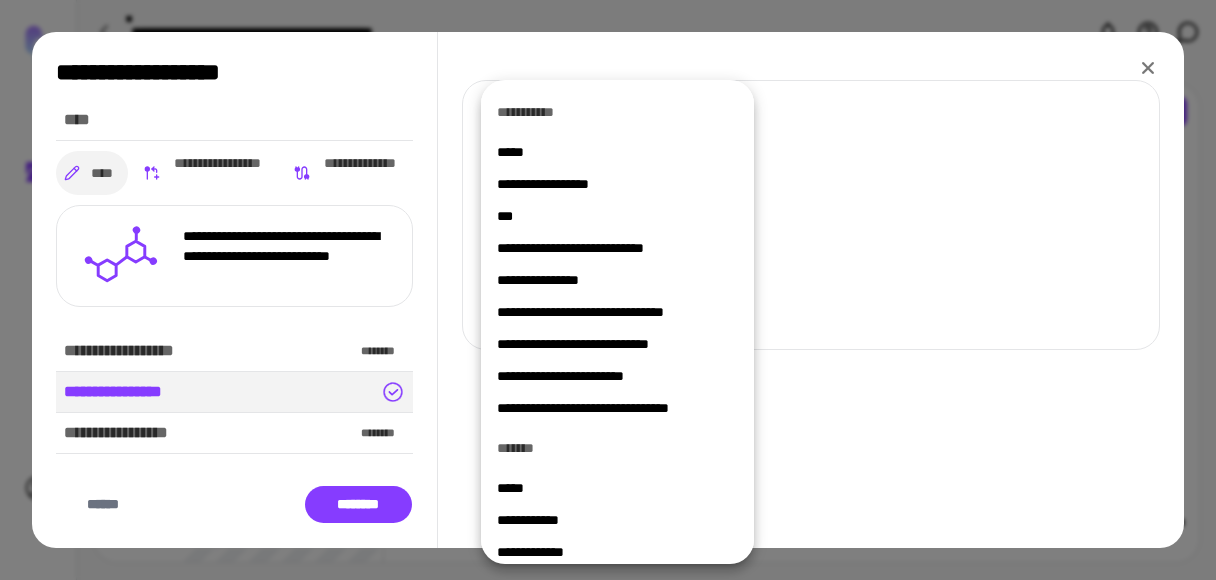 click at bounding box center [608, 290] 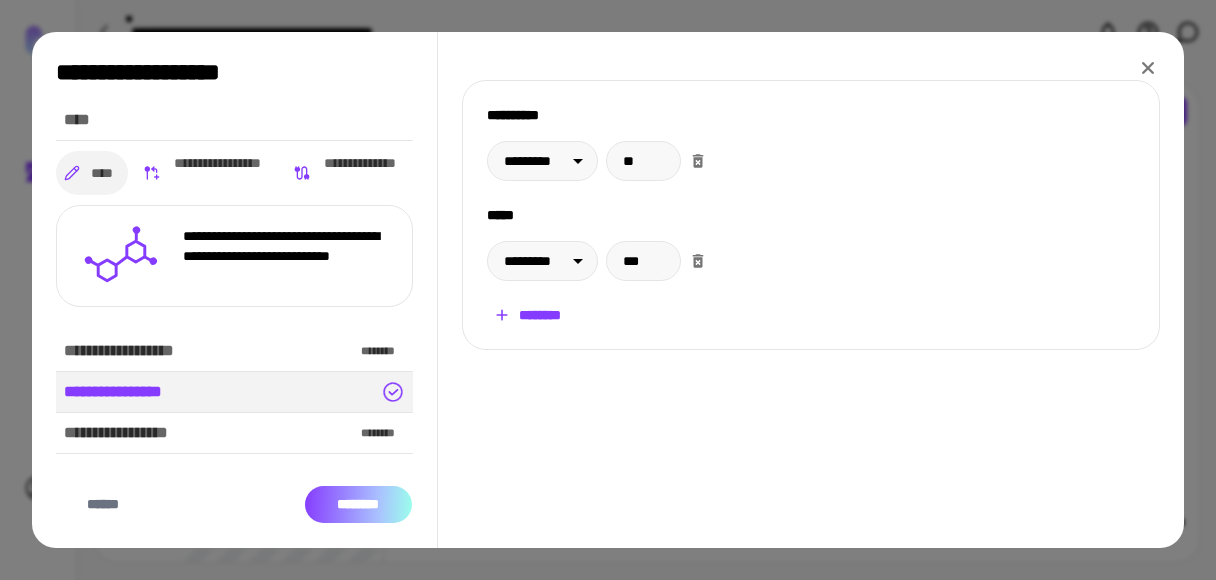 click on "********" at bounding box center (358, 504) 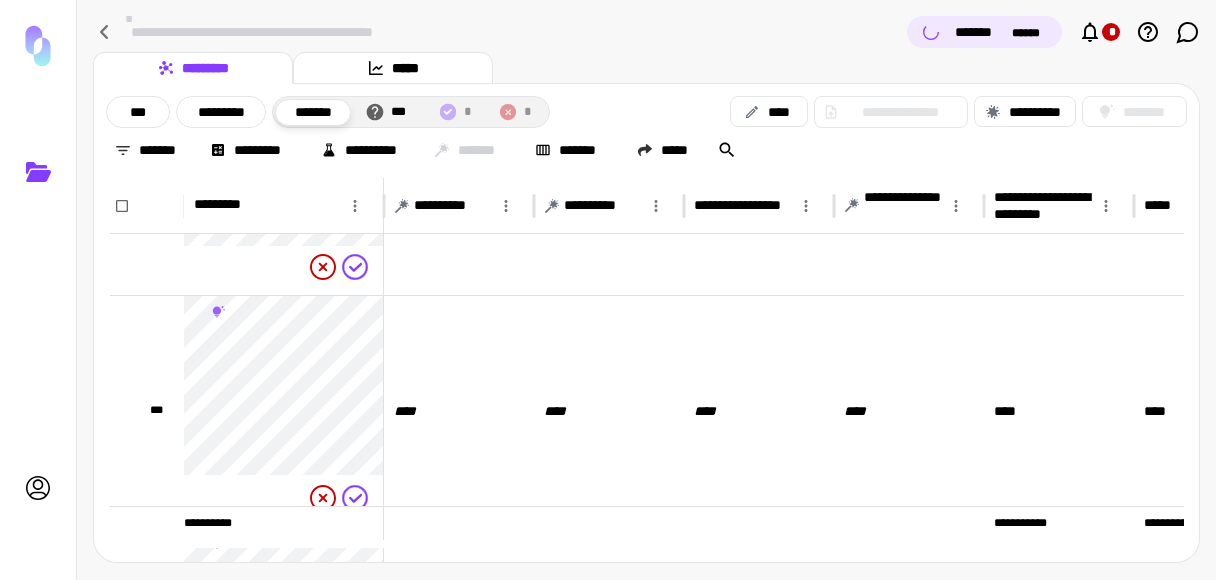 scroll, scrollTop: 5359, scrollLeft: 0, axis: vertical 